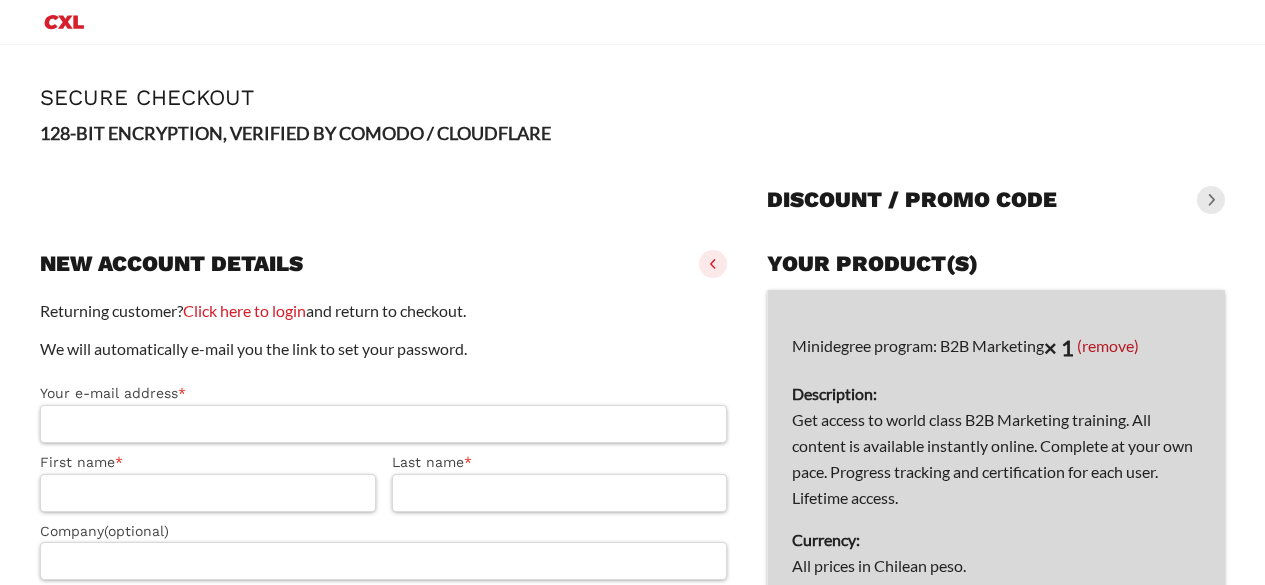 scroll, scrollTop: 0, scrollLeft: 0, axis: both 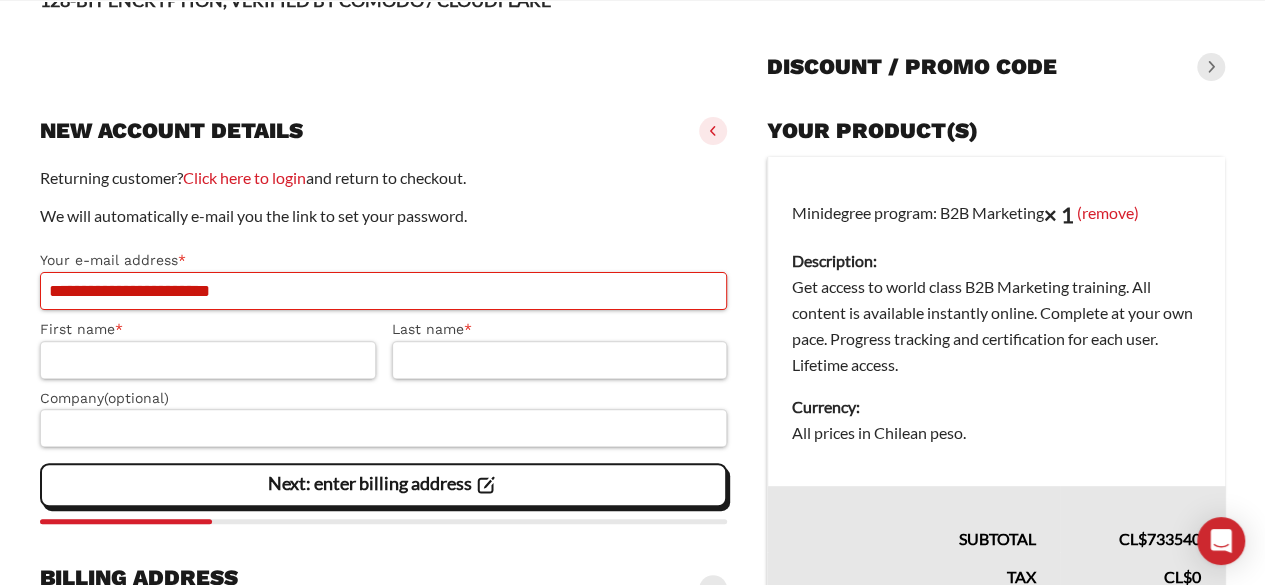 type on "**********" 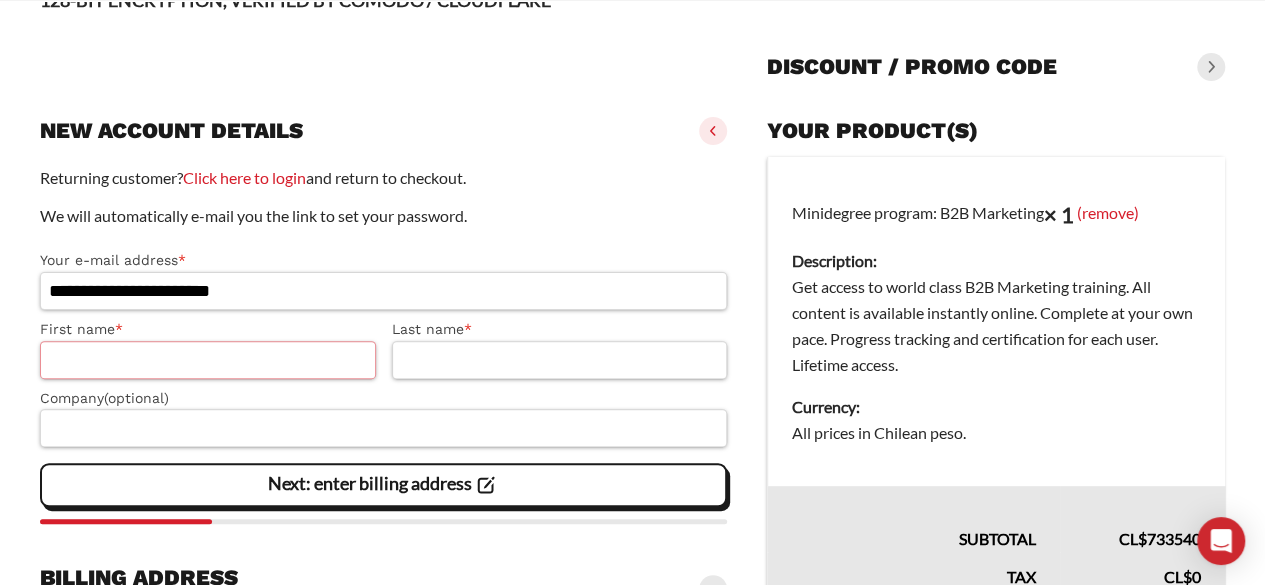 click on "First name  *" at bounding box center (208, 360) 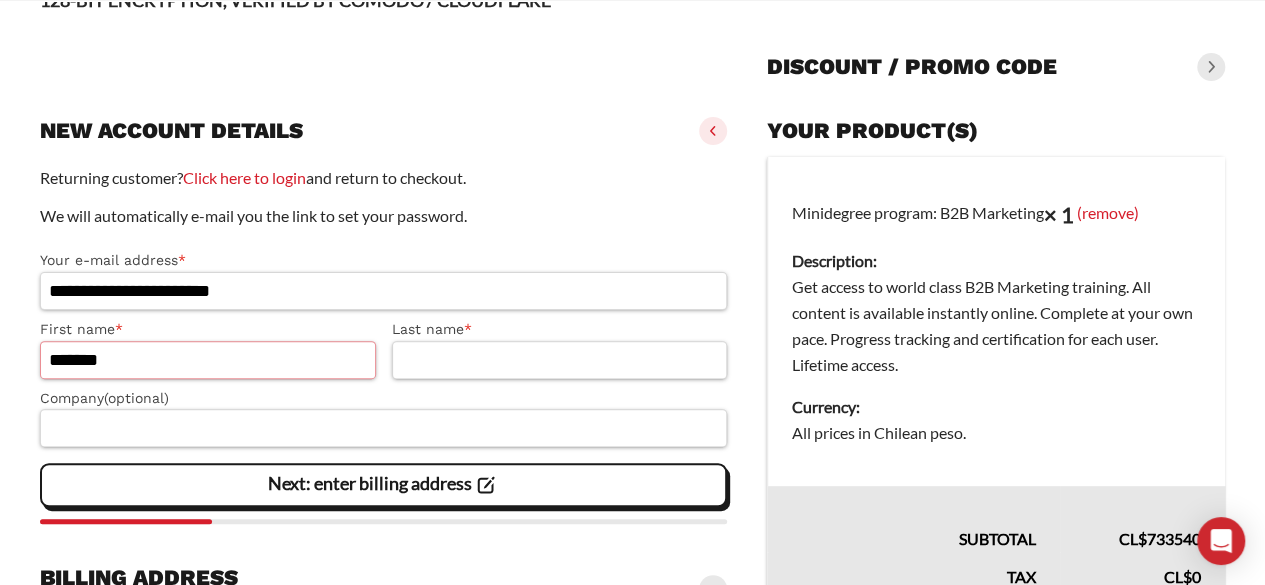 type on "*******" 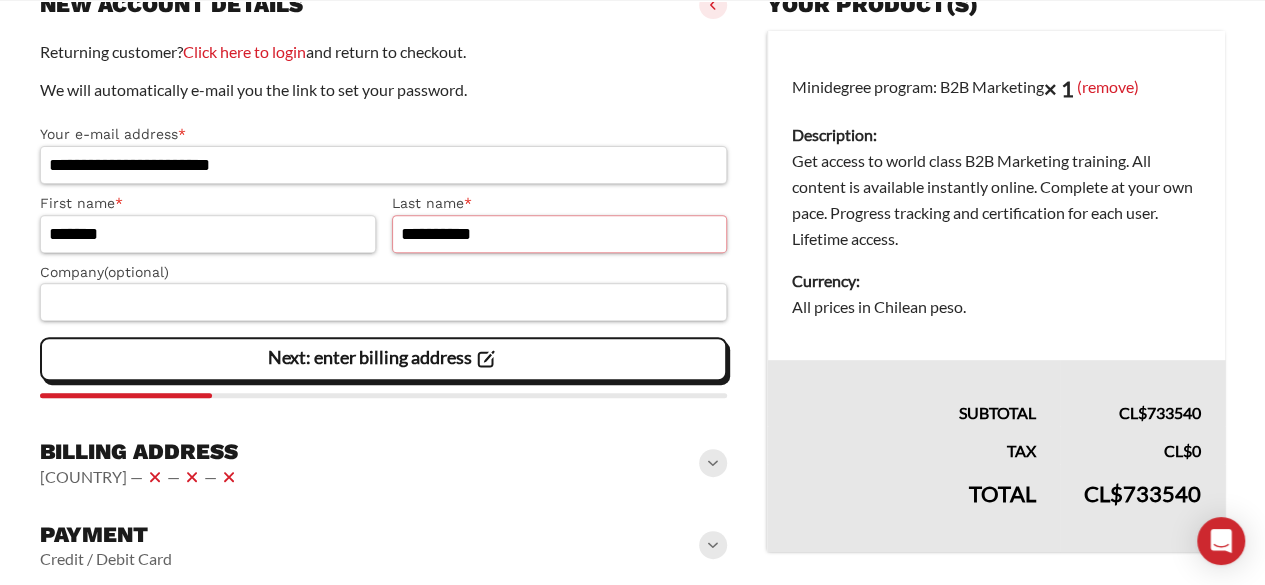 scroll, scrollTop: 385, scrollLeft: 0, axis: vertical 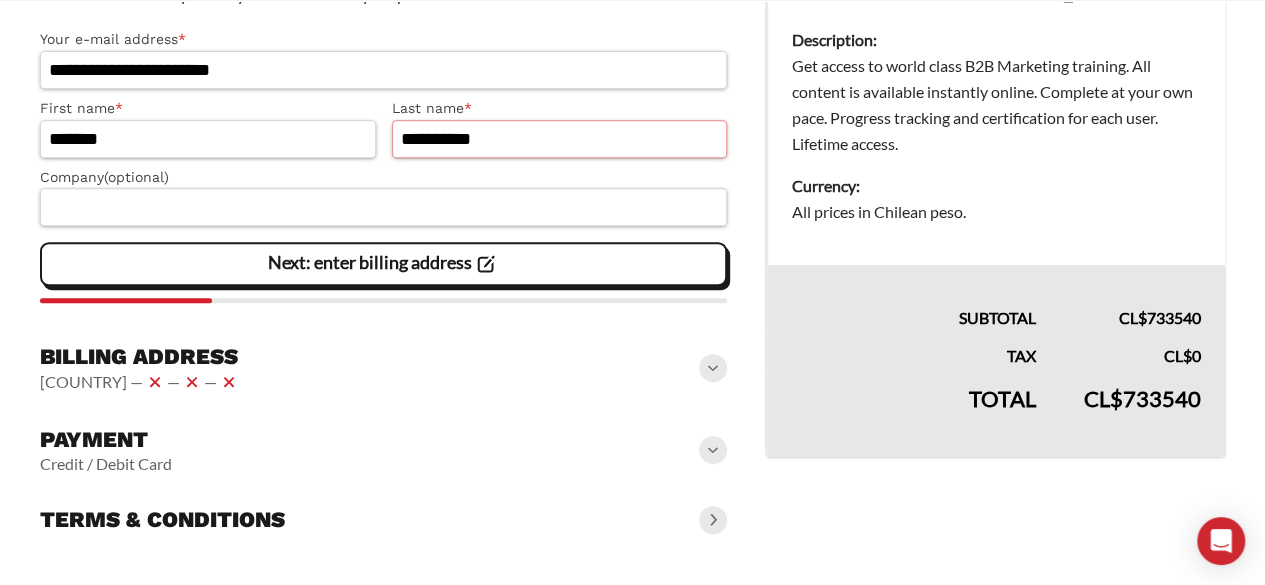 type on "**********" 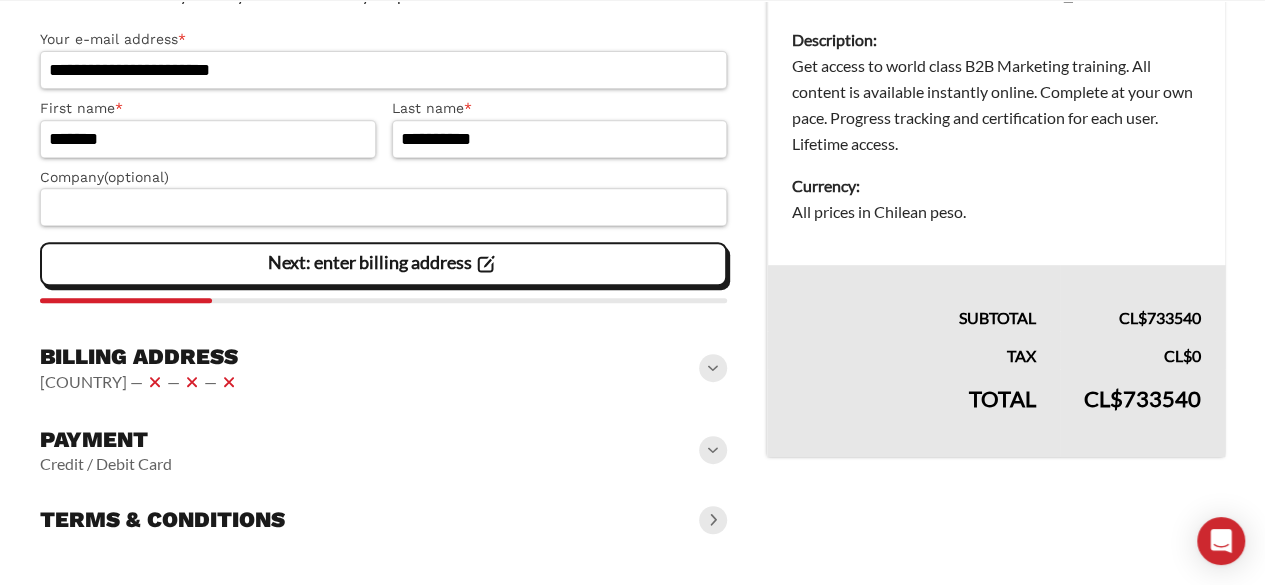 click 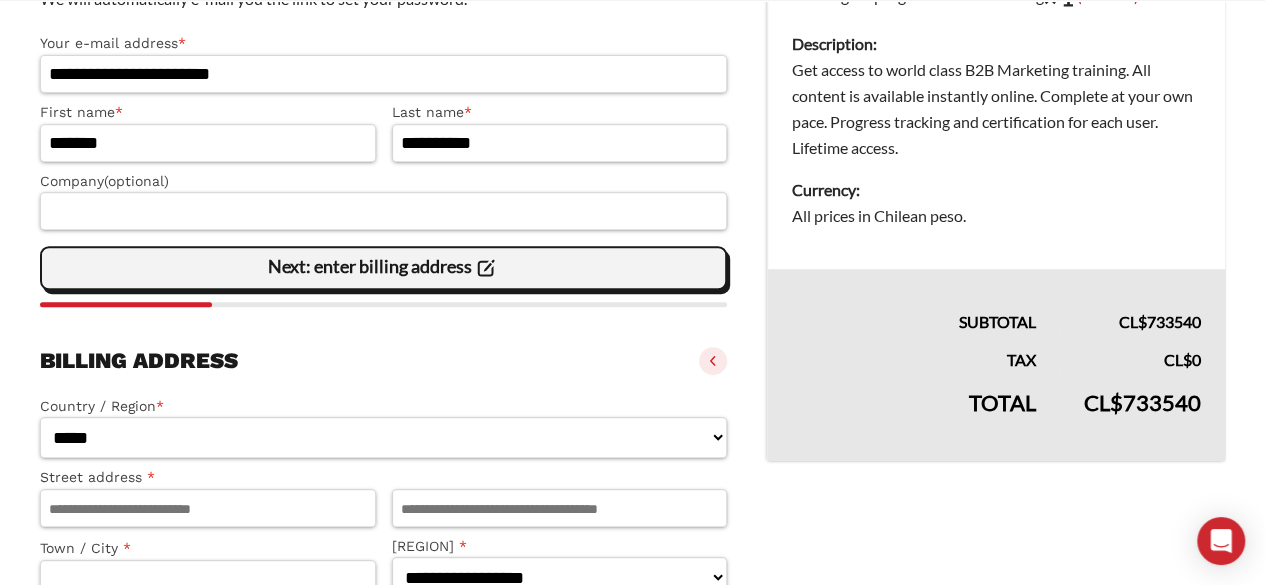click on "Next: enter billing address" 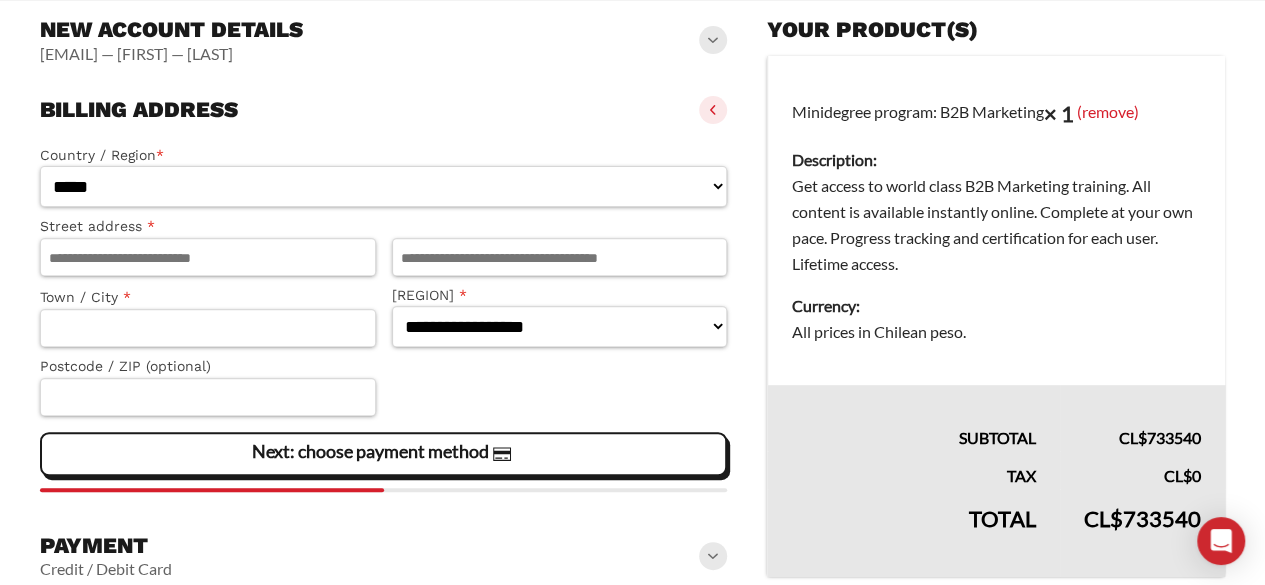 scroll, scrollTop: 246, scrollLeft: 0, axis: vertical 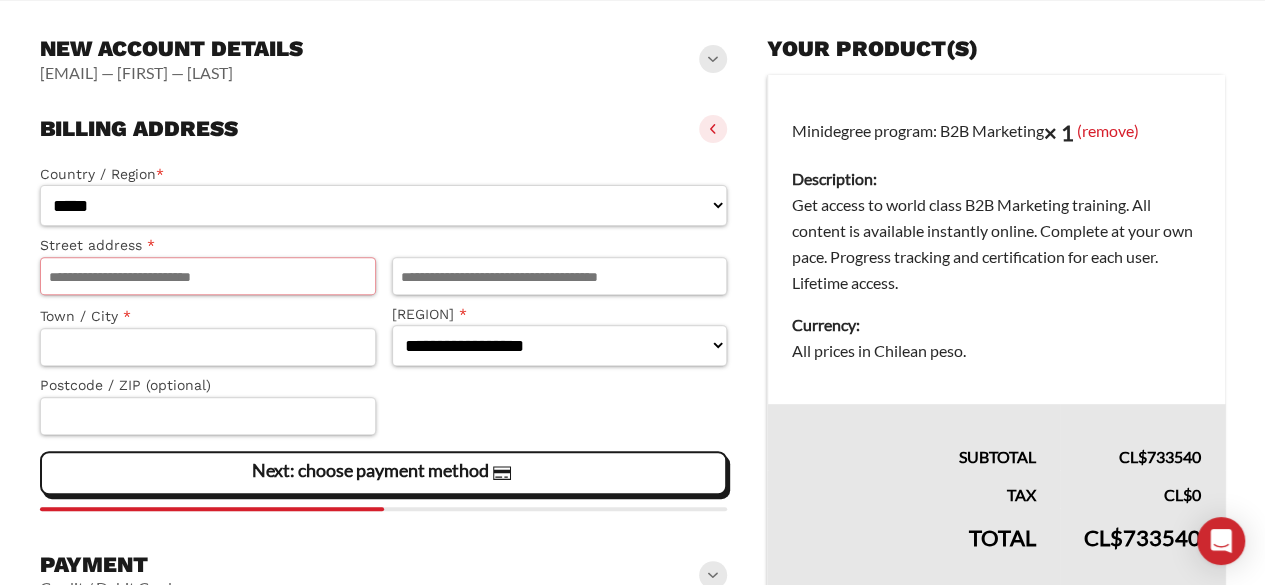click on "Street address   *" at bounding box center (208, 276) 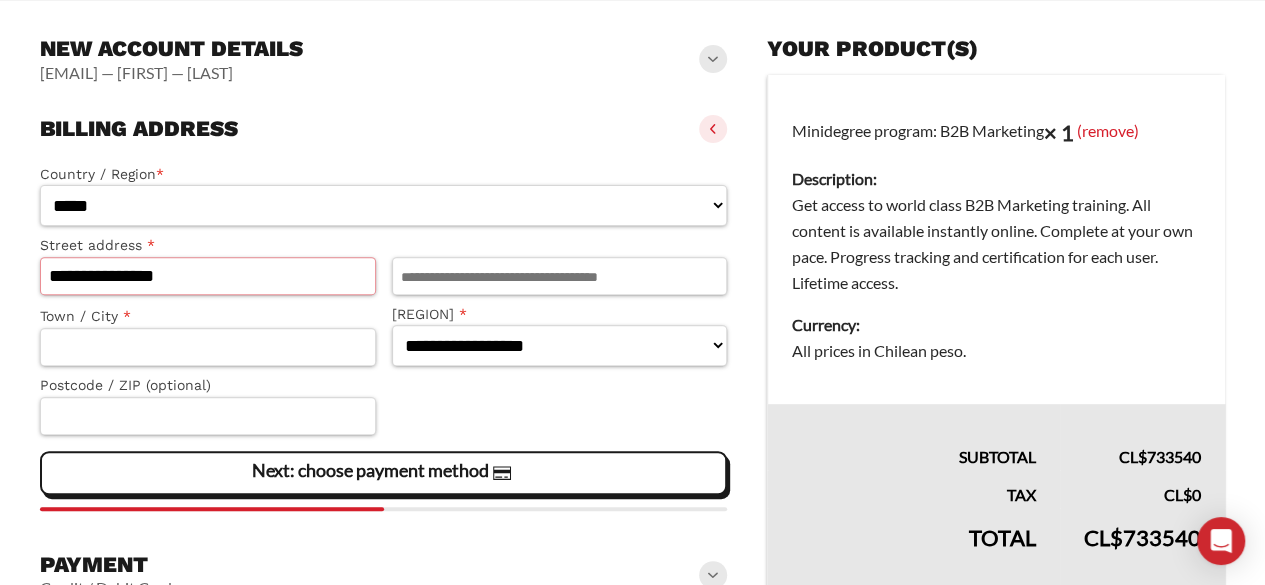 type on "**********" 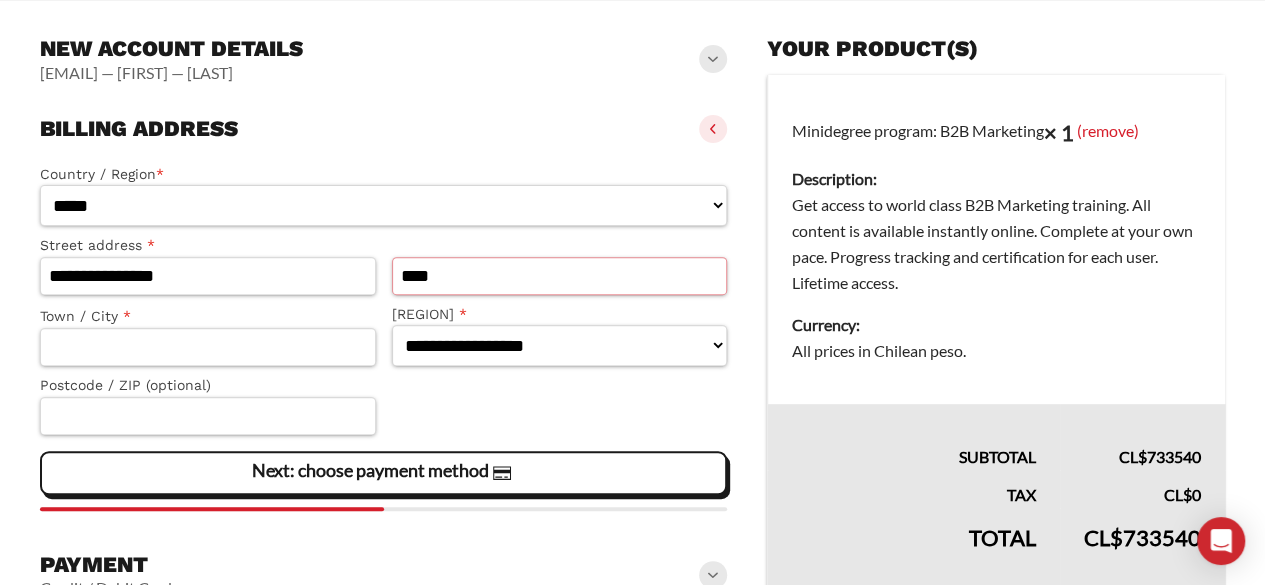 type on "****" 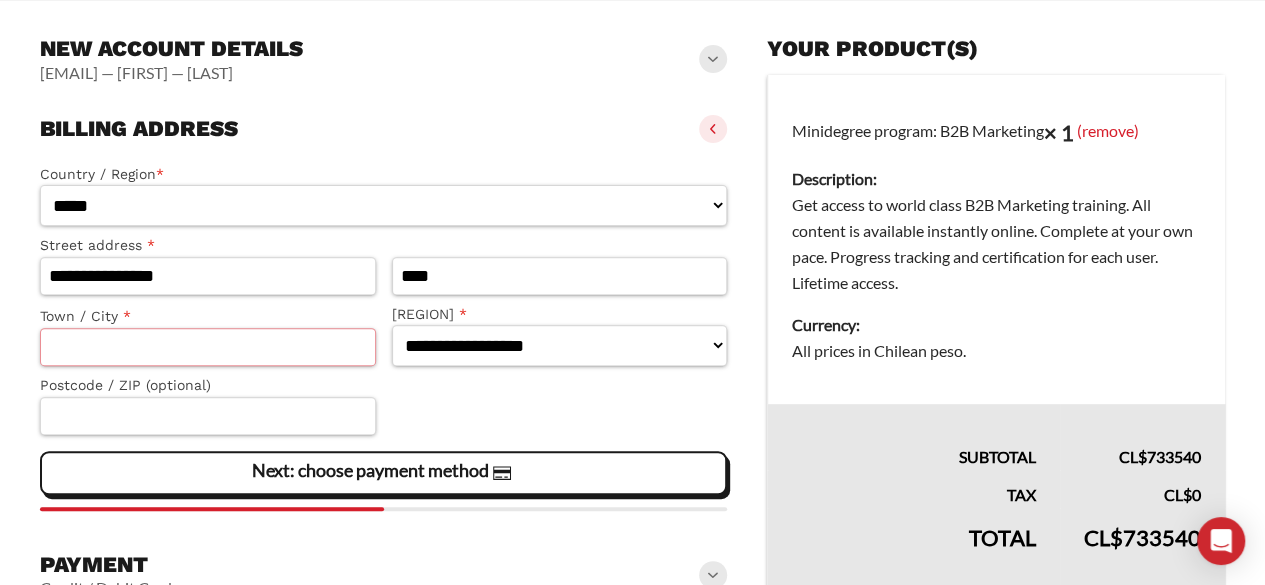 click on "Town / City   *" at bounding box center (208, 347) 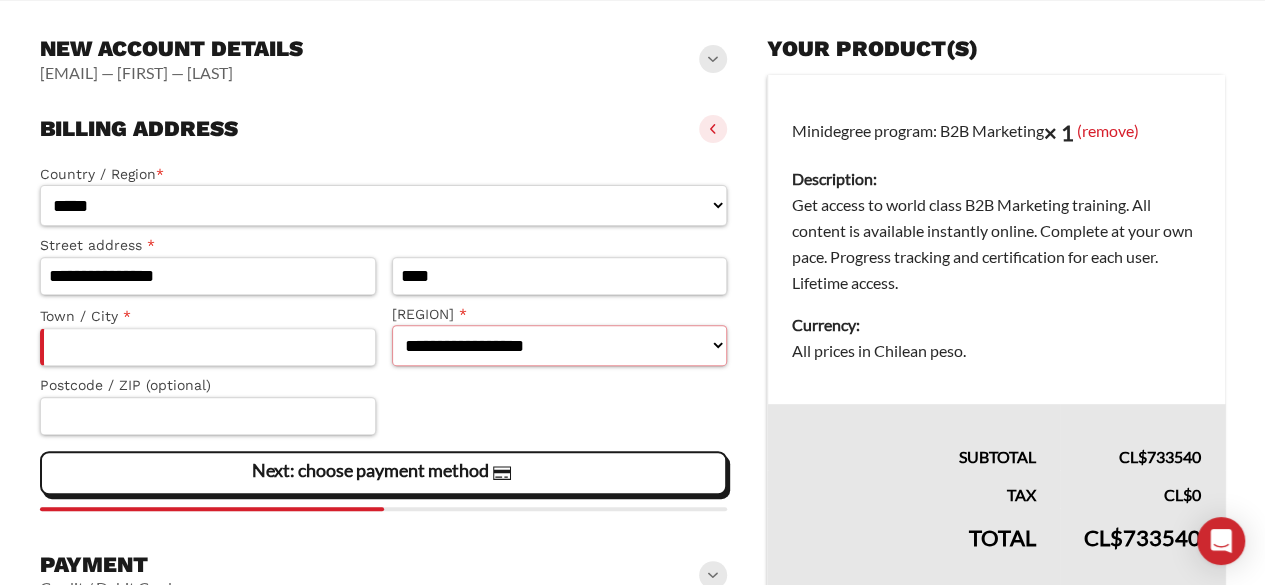 click on "**********" at bounding box center [560, 345] 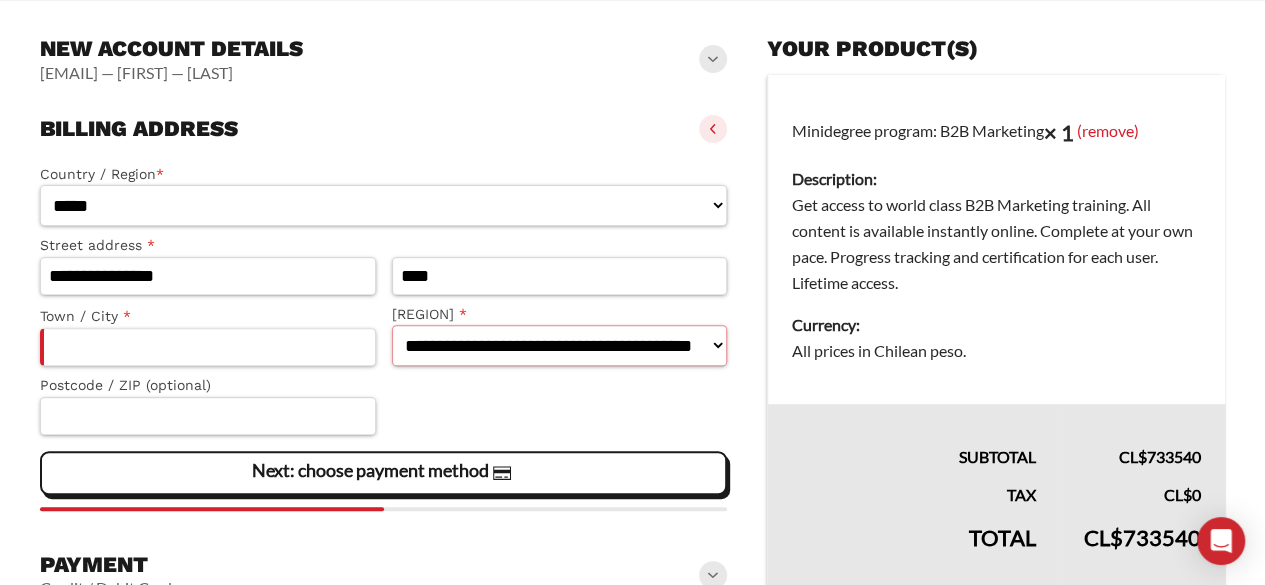 click on "**********" at bounding box center [560, 345] 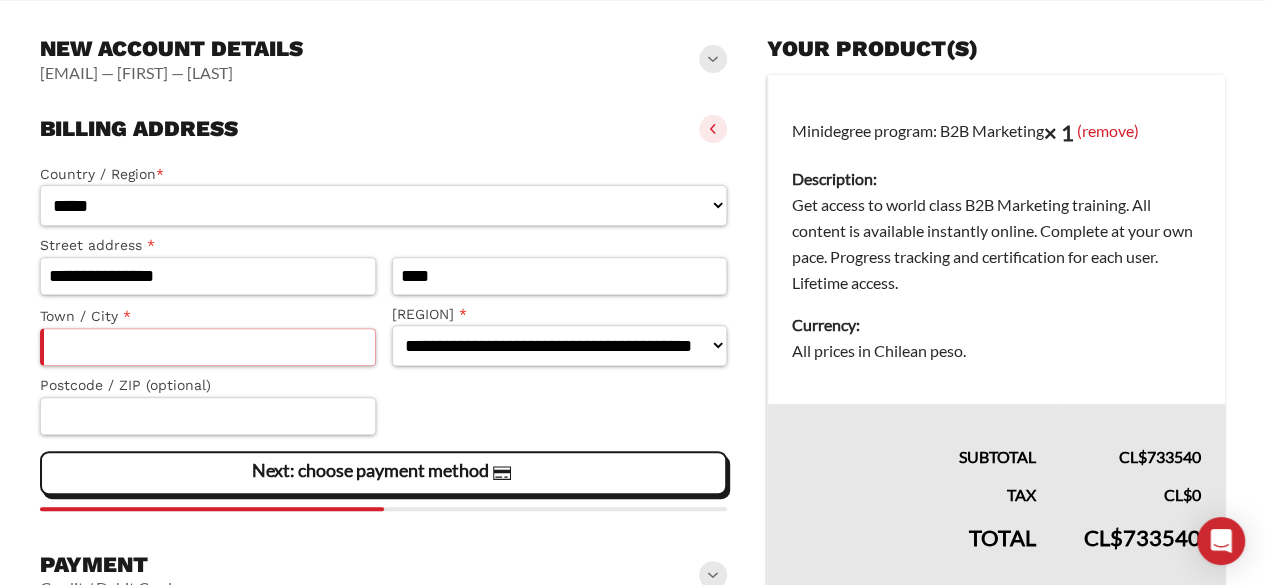 click on "Town / City   *" at bounding box center [208, 347] 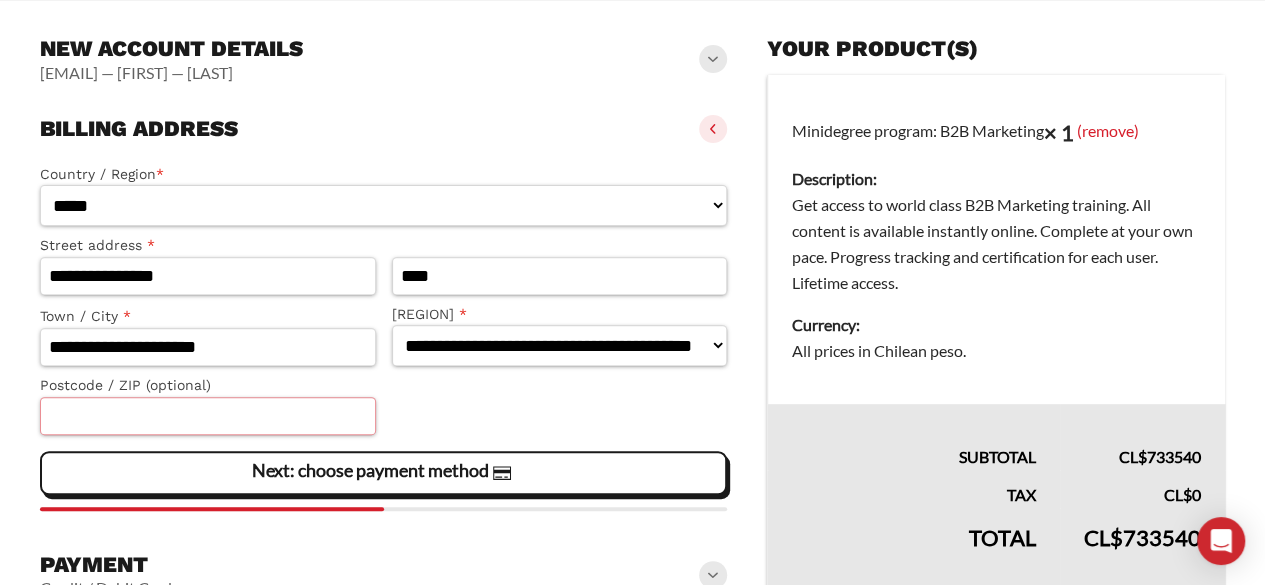 click on "Postcode / ZIP   (optional)" at bounding box center [208, 416] 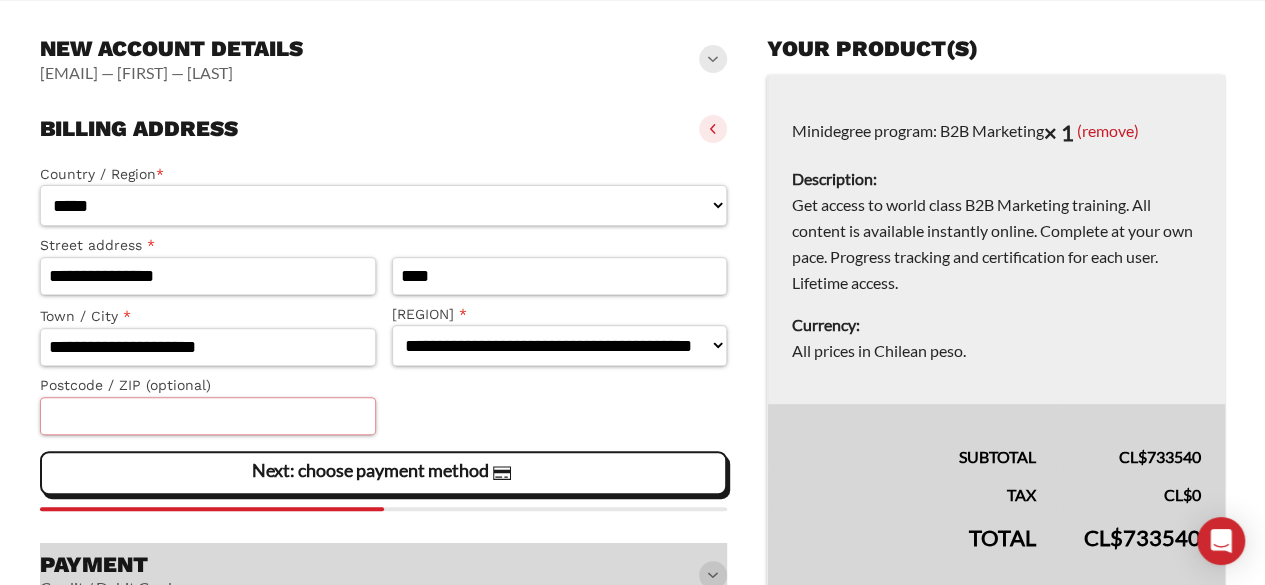 scroll, scrollTop: 371, scrollLeft: 0, axis: vertical 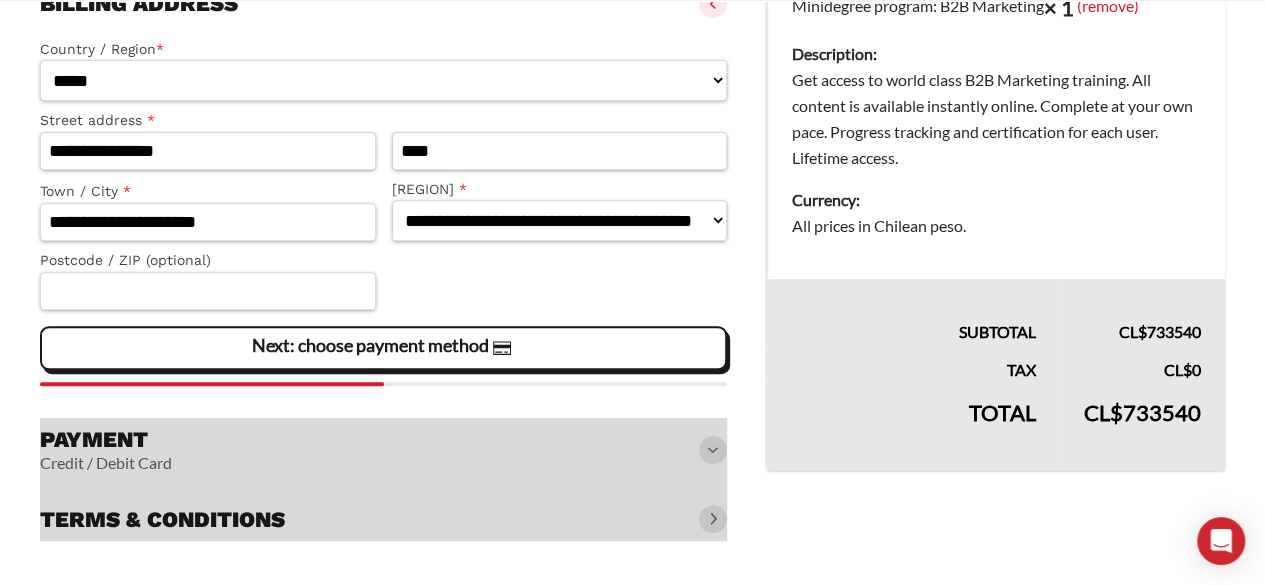click on "Next: choose payment method" 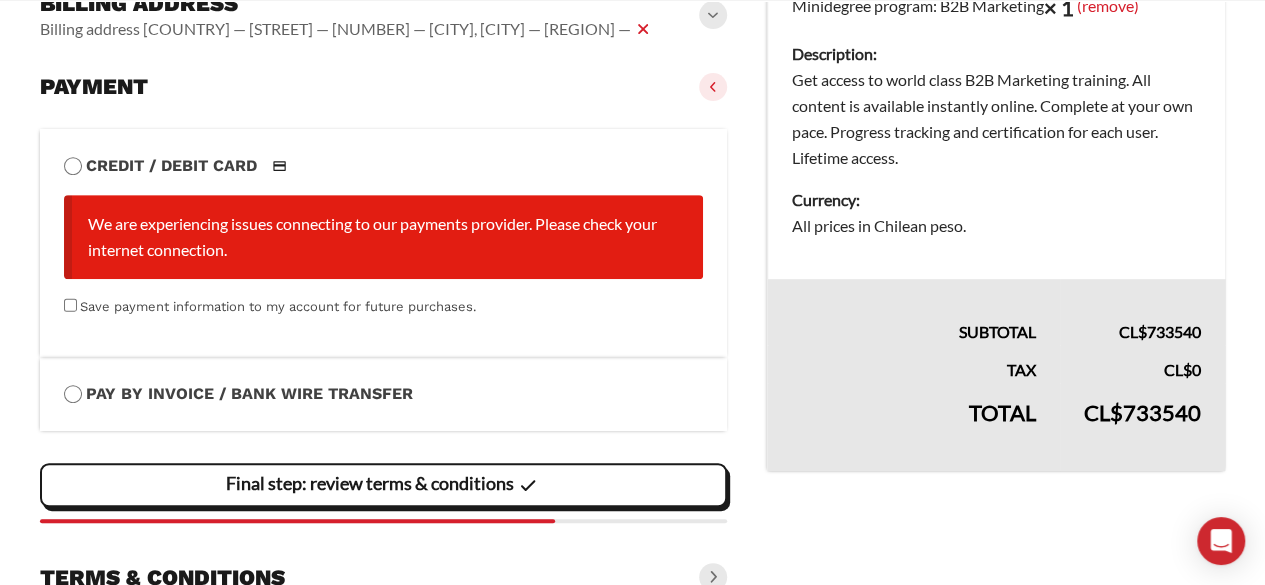 click on "Pay by Invoice / Bank Wire Transfer" at bounding box center (383, 394) 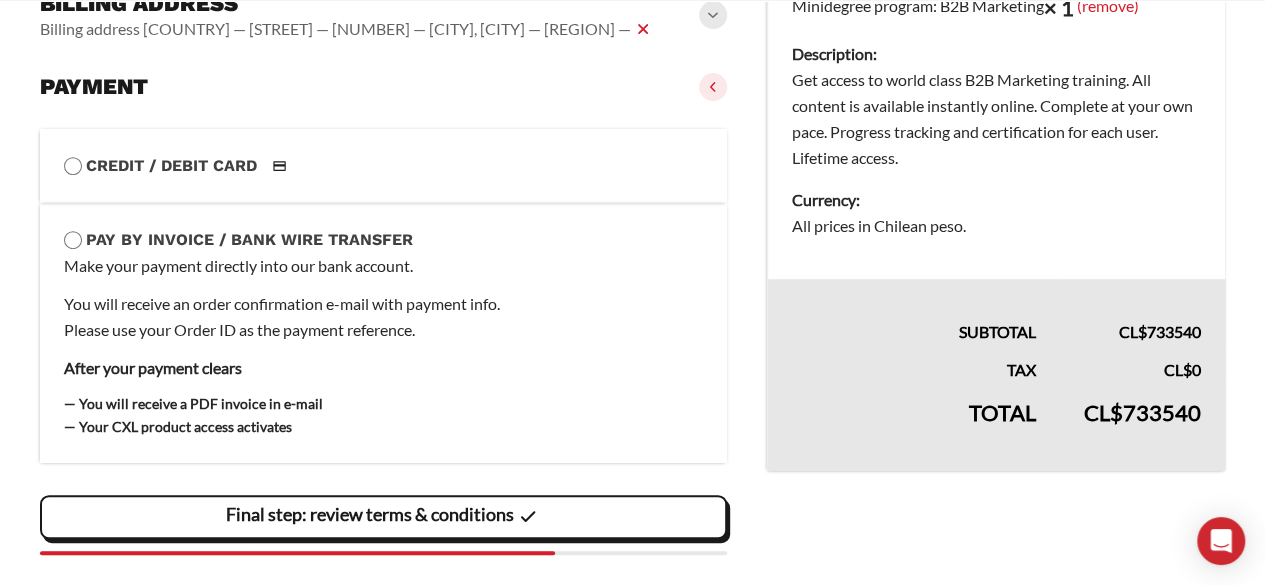 click on "Credit / Debit Card" at bounding box center [383, 166] 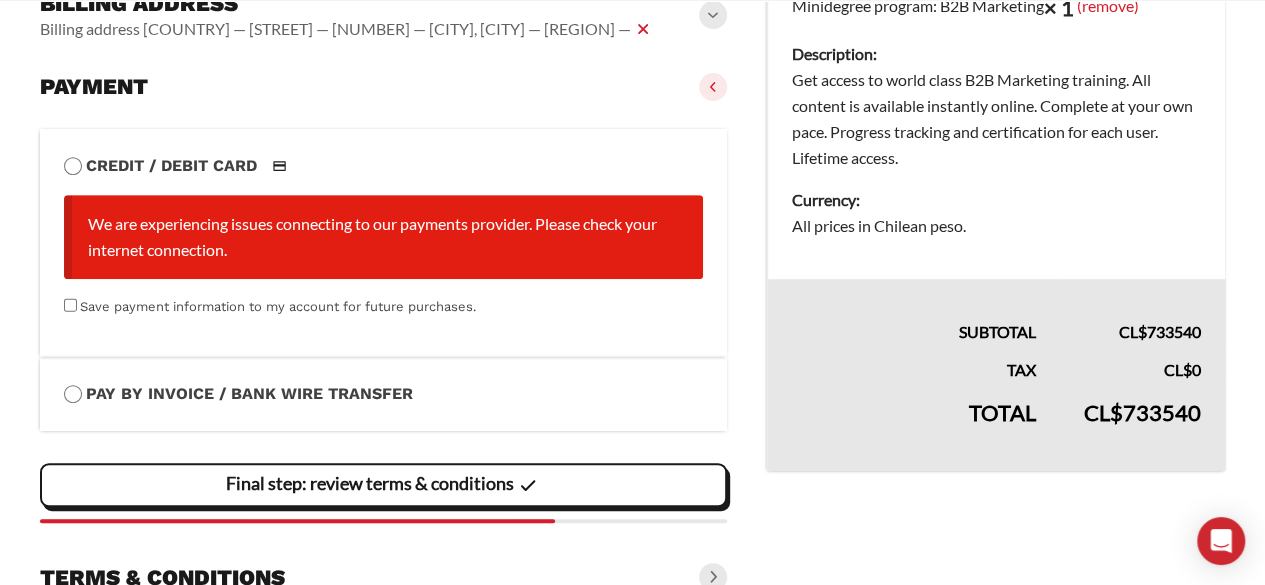 click on "We are experiencing issues connecting to our payments provider. Please check your internet connection." at bounding box center (383, 237) 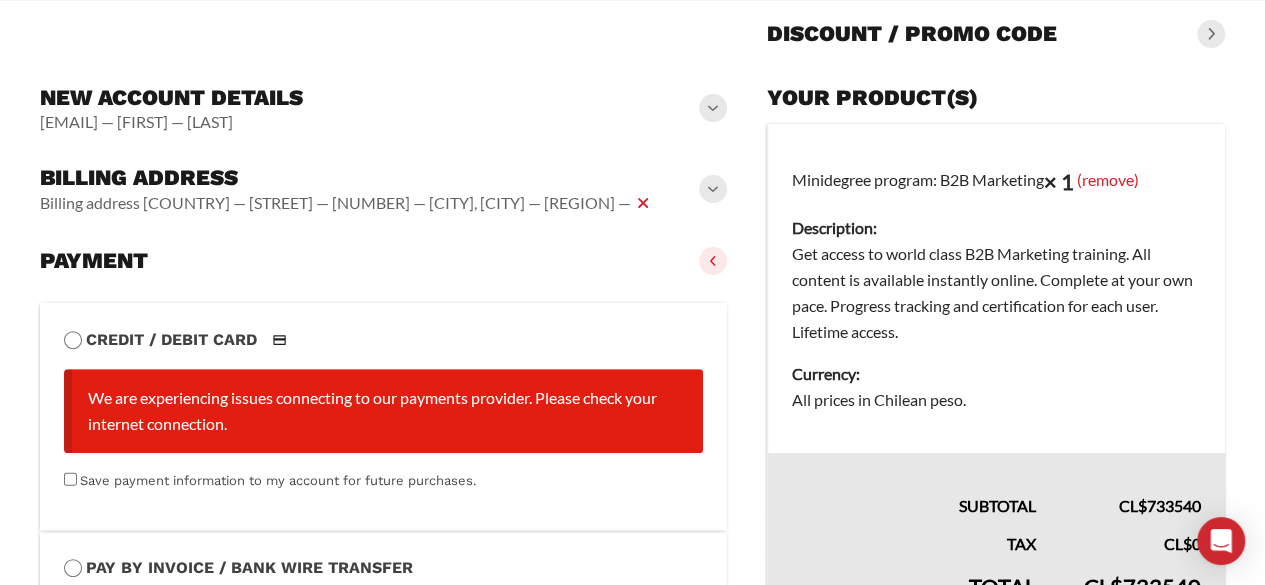 scroll, scrollTop: 170, scrollLeft: 0, axis: vertical 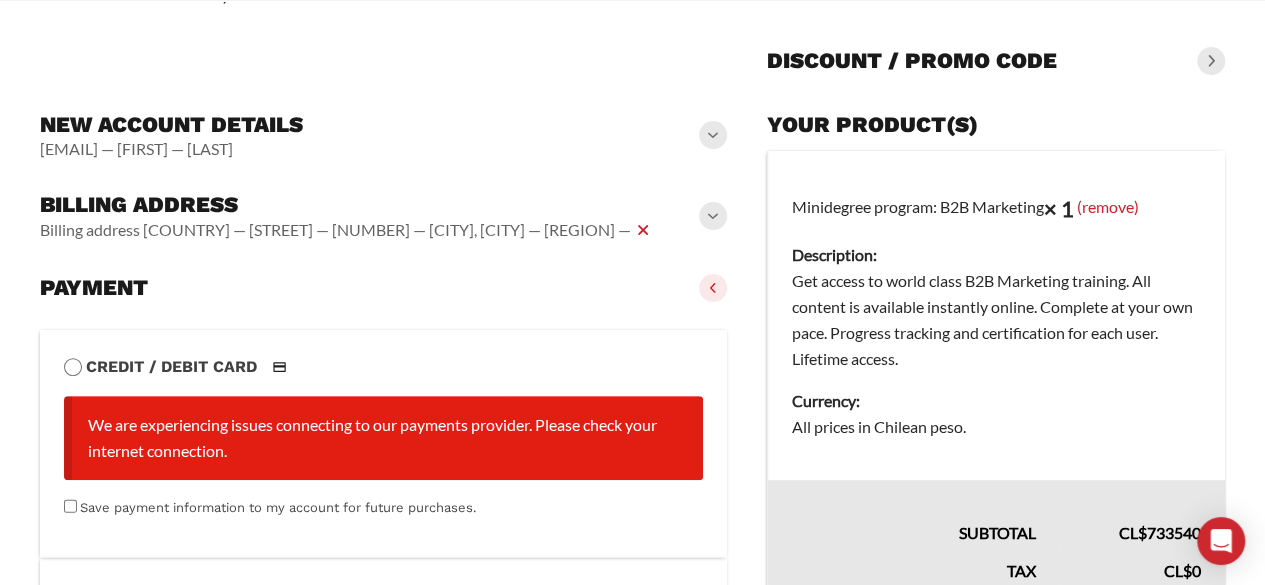 click at bounding box center (713, 288) 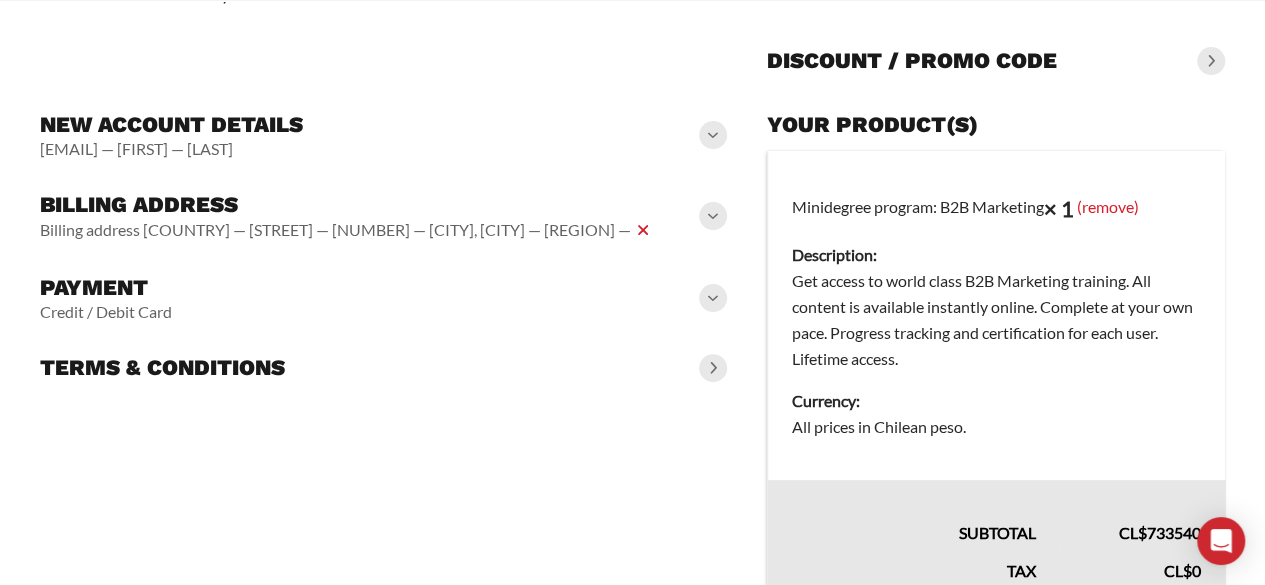 click 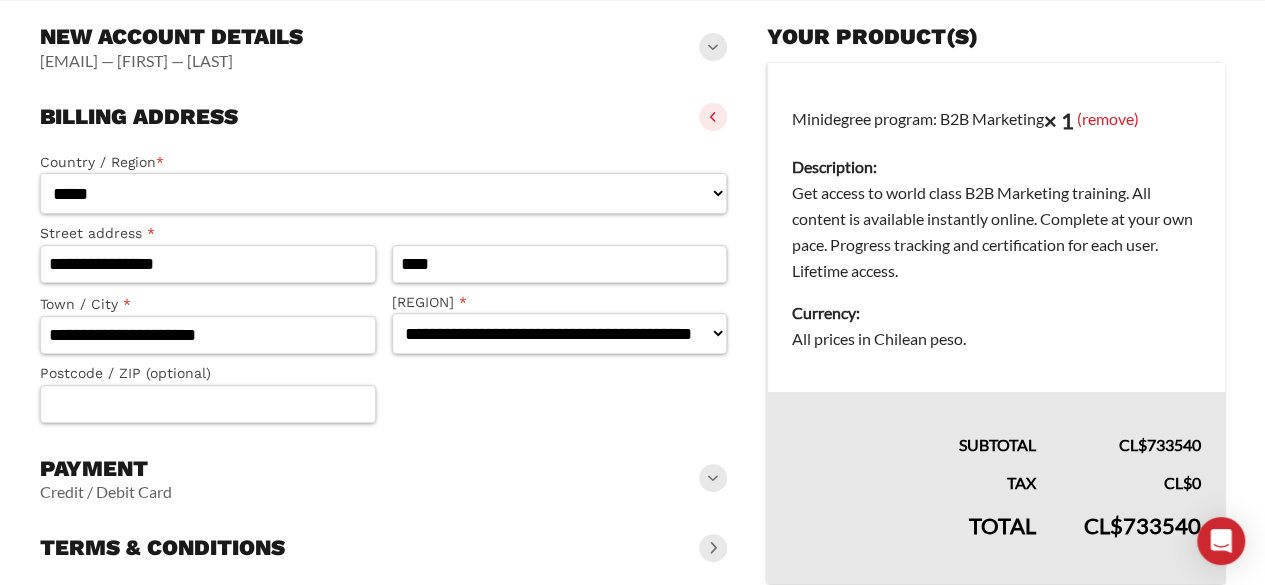 scroll, scrollTop: 263, scrollLeft: 0, axis: vertical 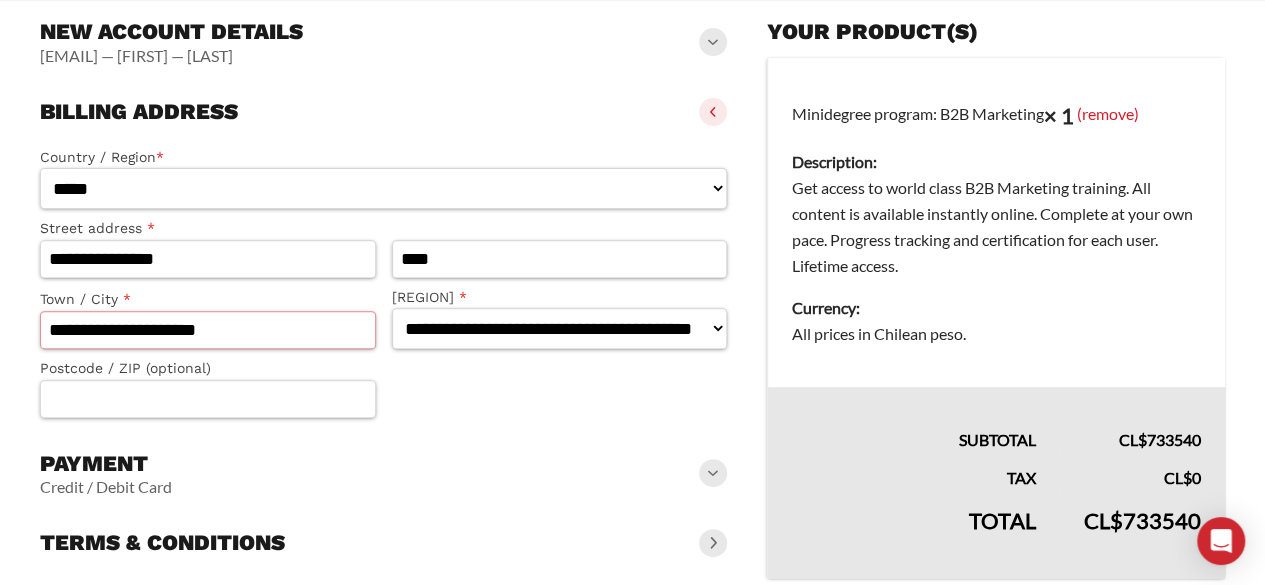 click on "**********" at bounding box center (208, 330) 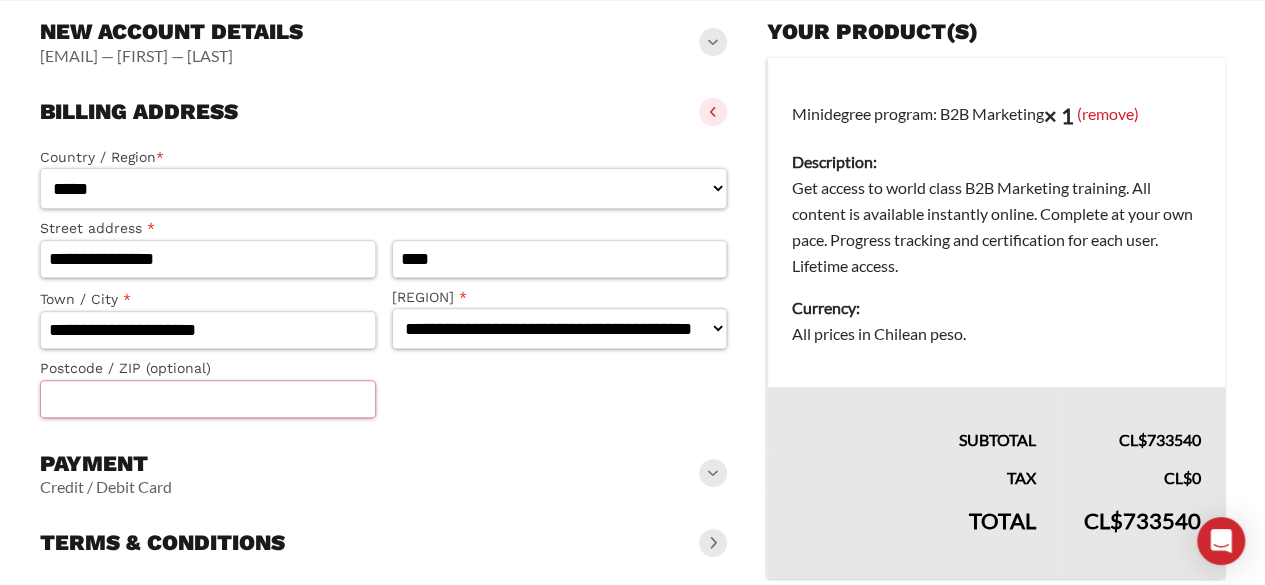 click on "Postcode / ZIP   (optional)" at bounding box center [208, 399] 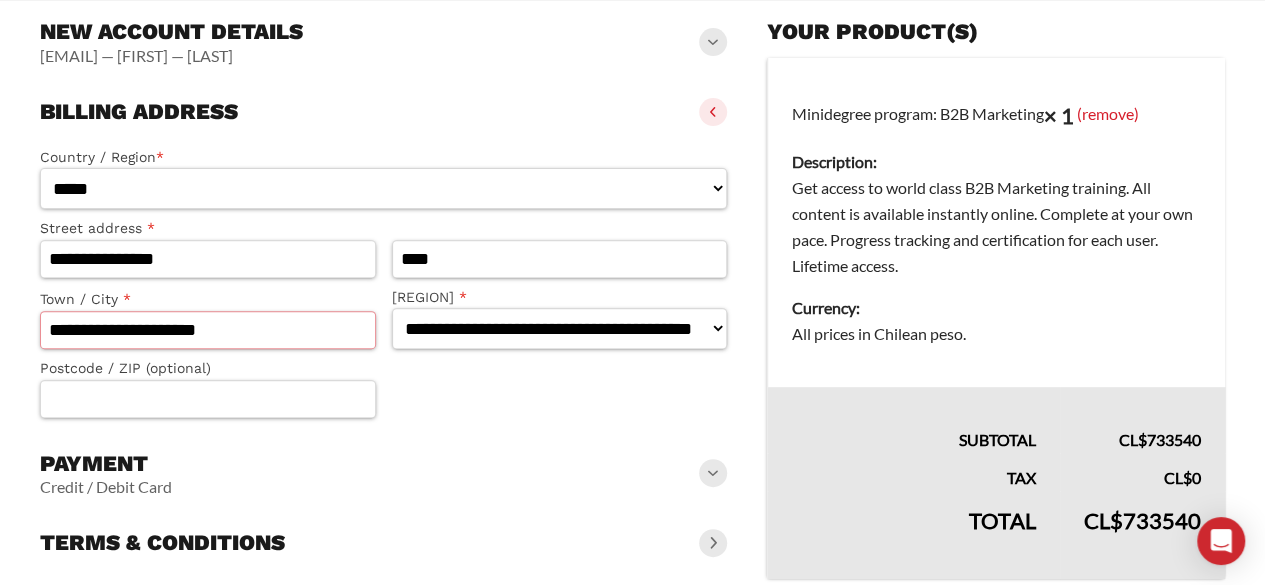 drag, startPoint x: 152, startPoint y: 329, endPoint x: 0, endPoint y: 325, distance: 152.05263 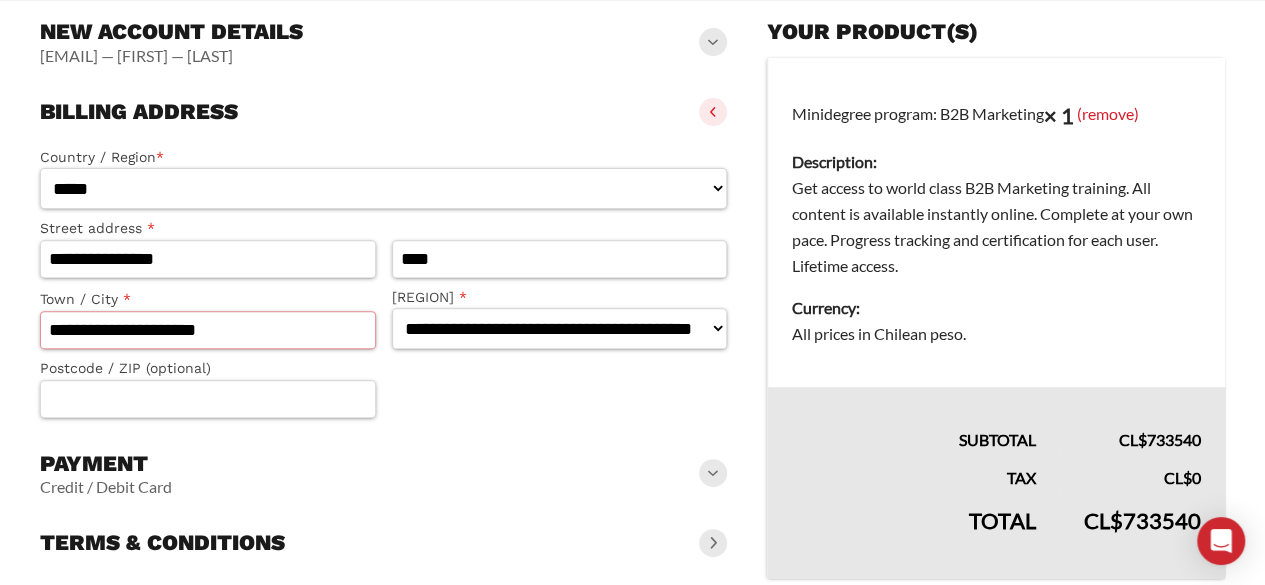 click on "Page
Secure Checkout
128-BIT ENCRYPTION, VERIFIED BY COMODO / CLOUDFLARE
Discount / promo code
Apply
New account details
[EMAIL] — [FIRST] — [LAST]
Returning customer?  Click here to login  and return to checkout.
We will automatically e-mail you the link to set your password.
Your e-mail address  * [EMAIL] 							 * *" at bounding box center (632, 222) 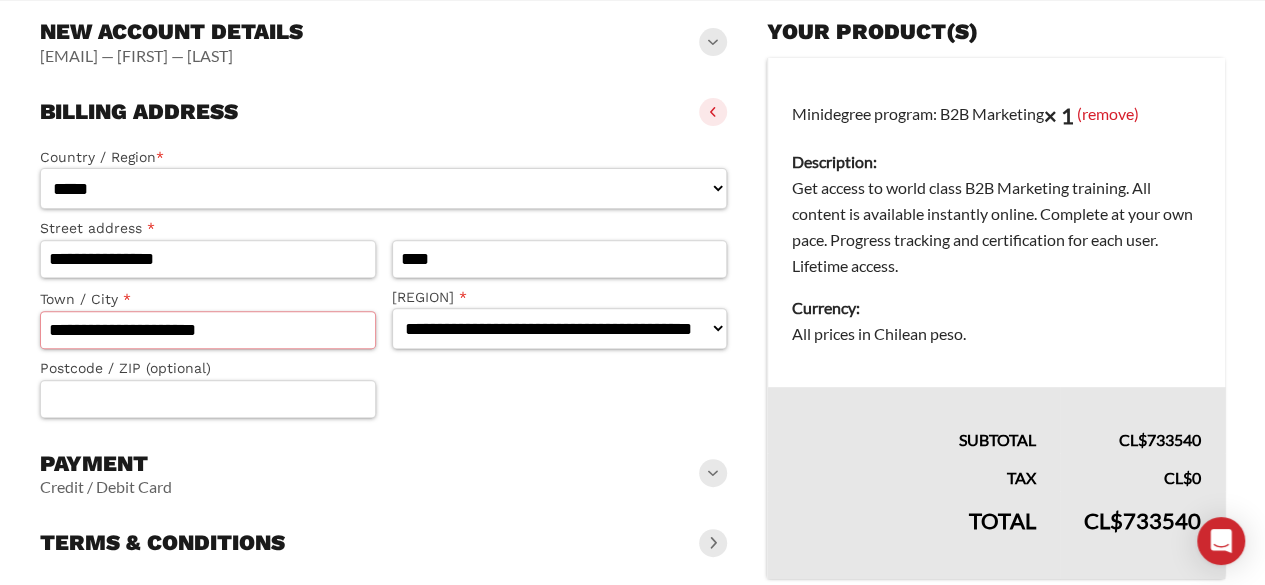 click on "**********" at bounding box center [208, 330] 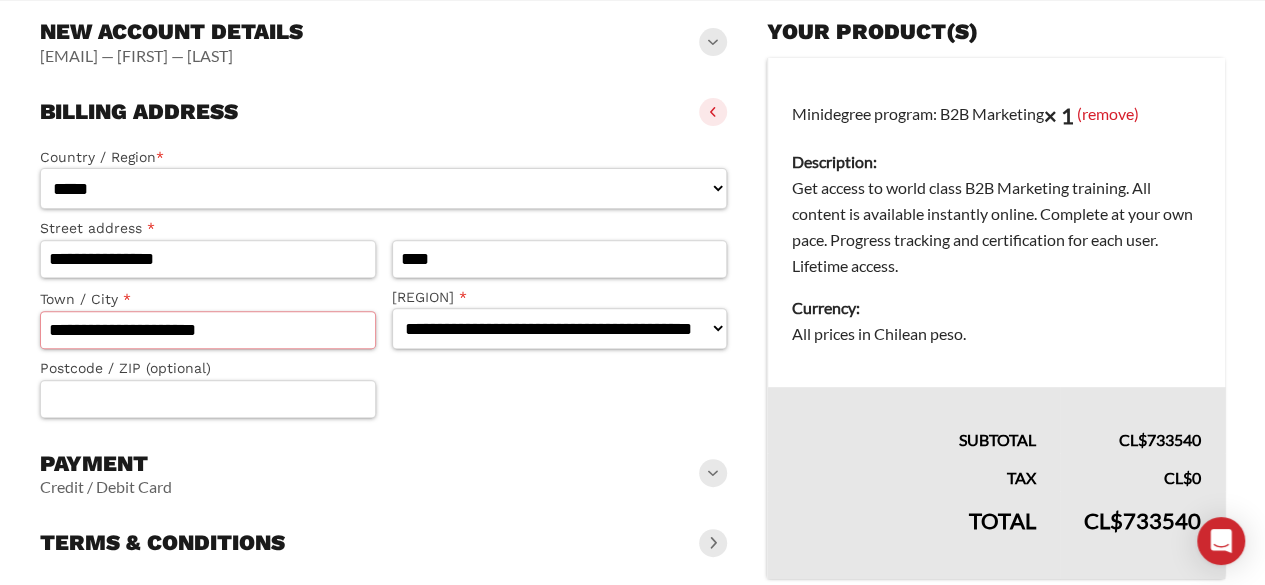 click on "Page
Secure Checkout
128-BIT ENCRYPTION, VERIFIED BY COMODO / CLOUDFLARE
Discount / promo code
Apply
New account details
[EMAIL] — [FIRST] — [LAST]
Returning customer?  Click here to login  and return to checkout.
We will automatically e-mail you the link to set your password.
Your e-mail address  * [EMAIL] 							 * *" at bounding box center (632, 222) 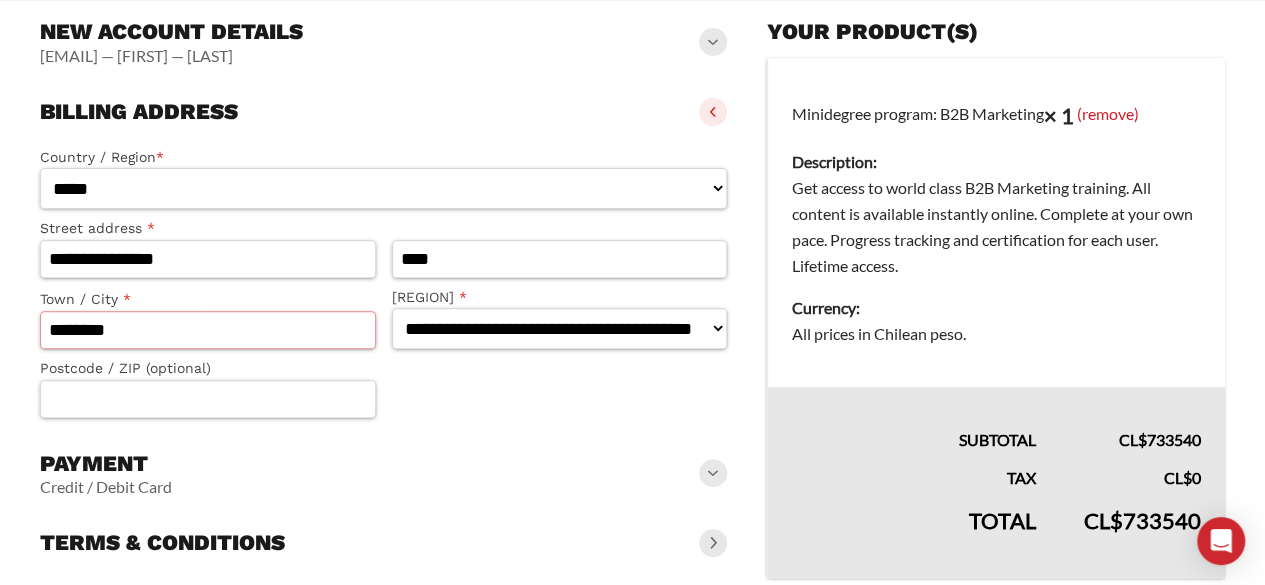 type on "********" 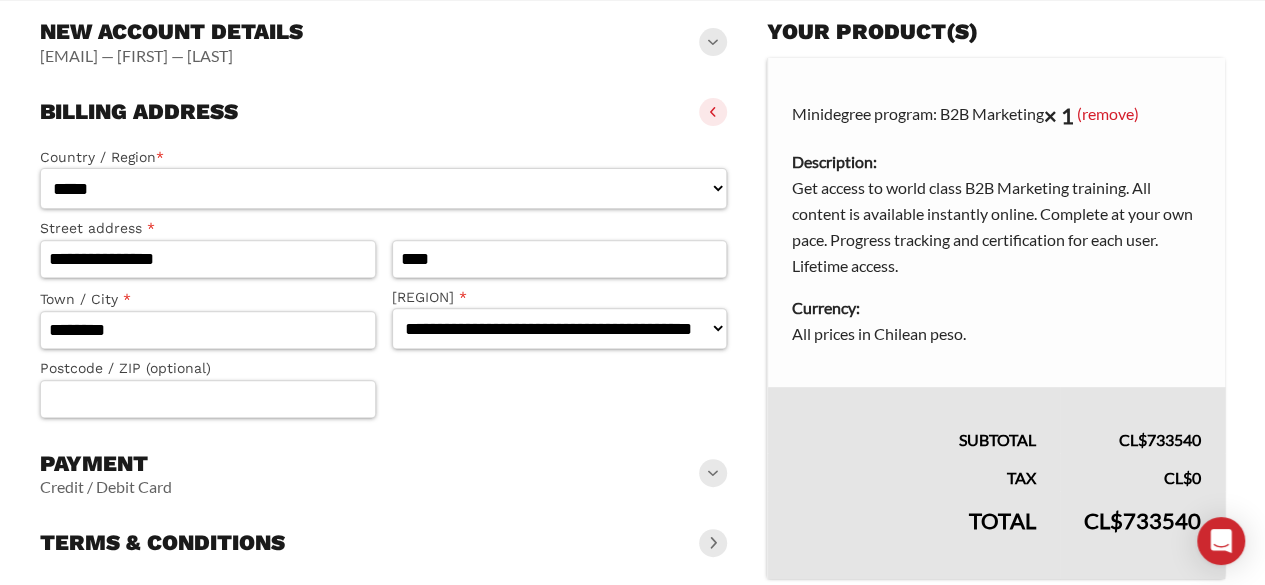 click on "**********" at bounding box center [383, 292] 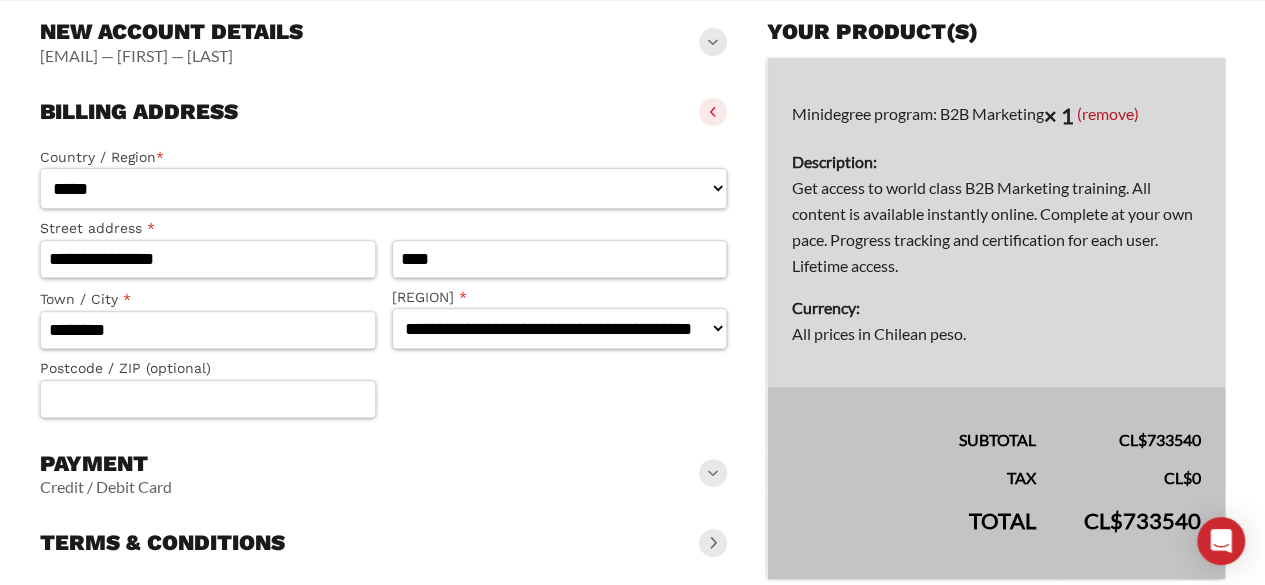 scroll, scrollTop: 308, scrollLeft: 0, axis: vertical 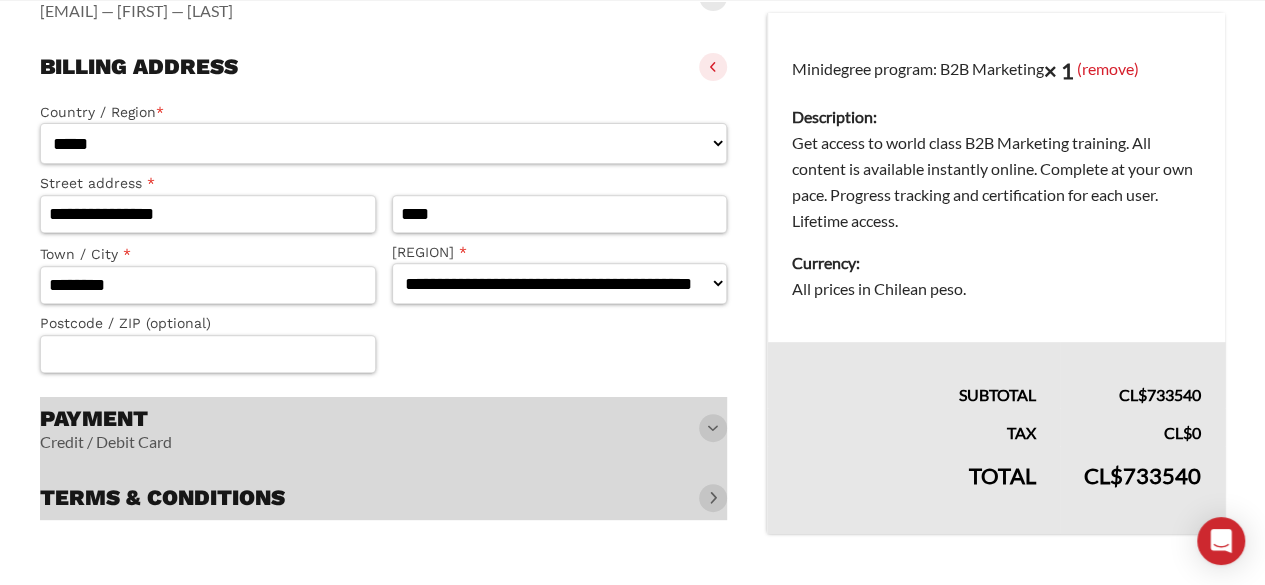 click 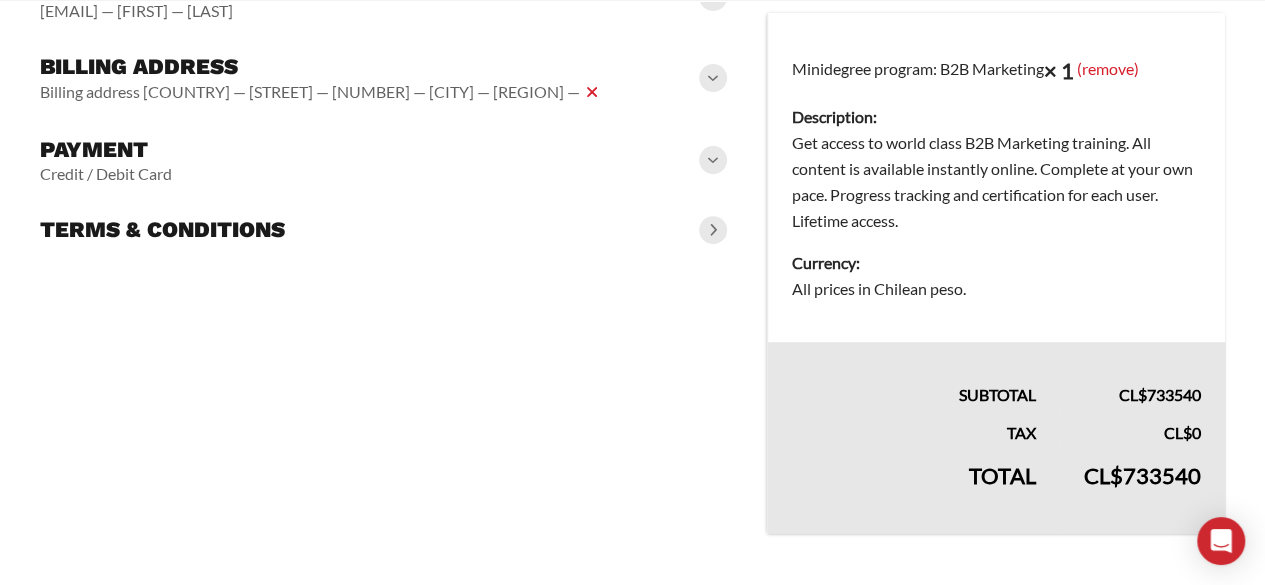 click 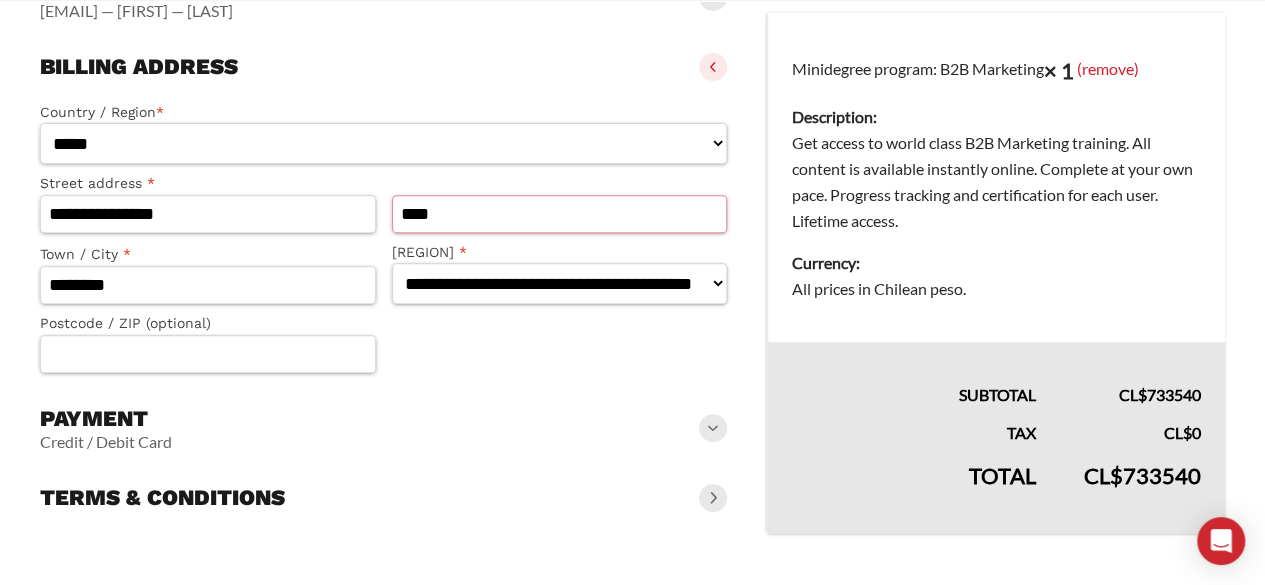 click on "****" at bounding box center (560, 214) 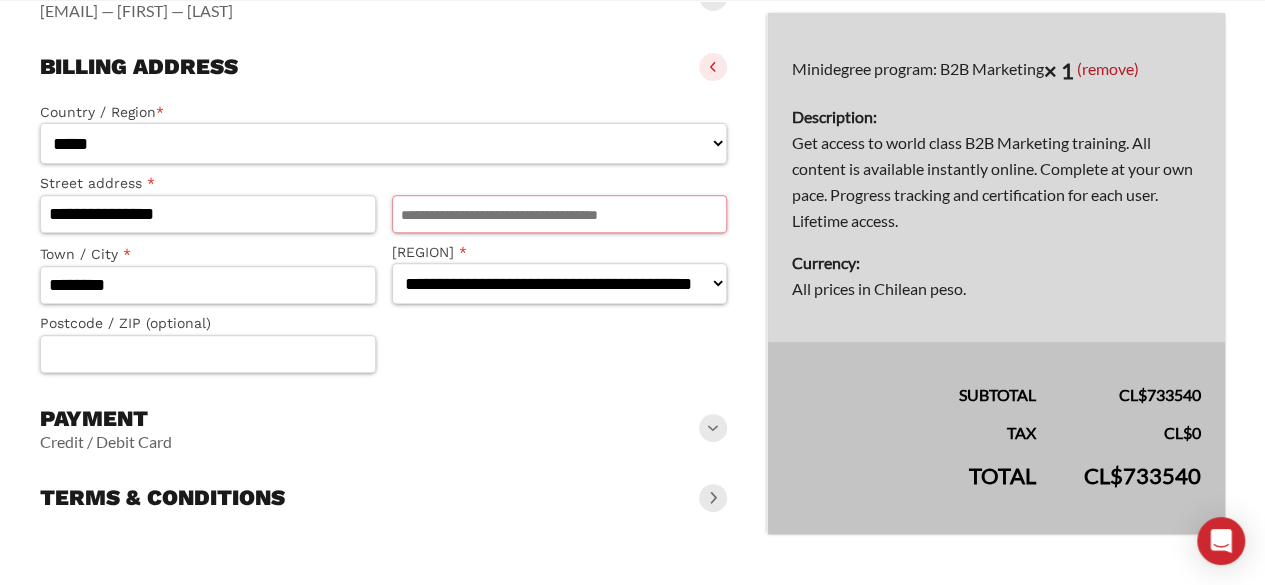 type 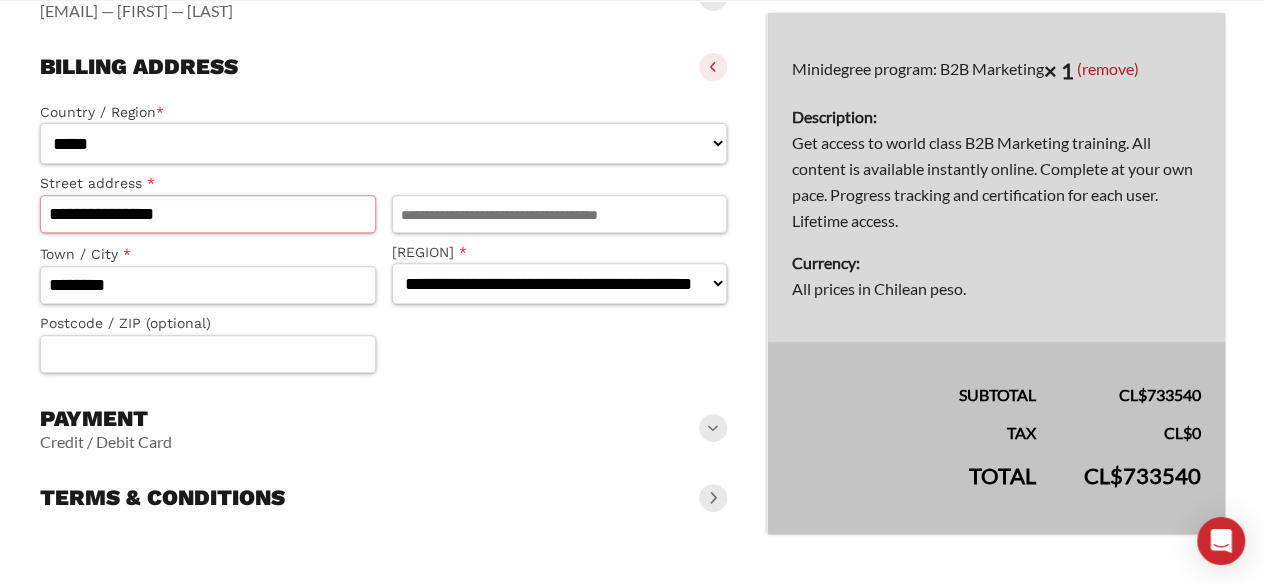 click on "**********" at bounding box center (208, 214) 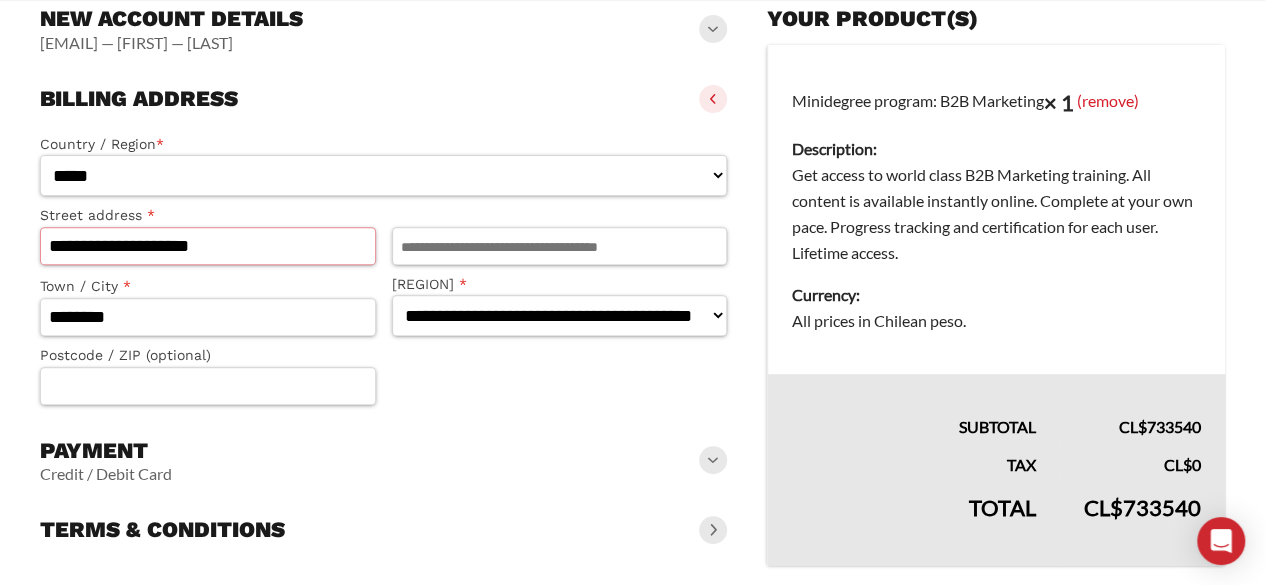 scroll, scrollTop: 282, scrollLeft: 0, axis: vertical 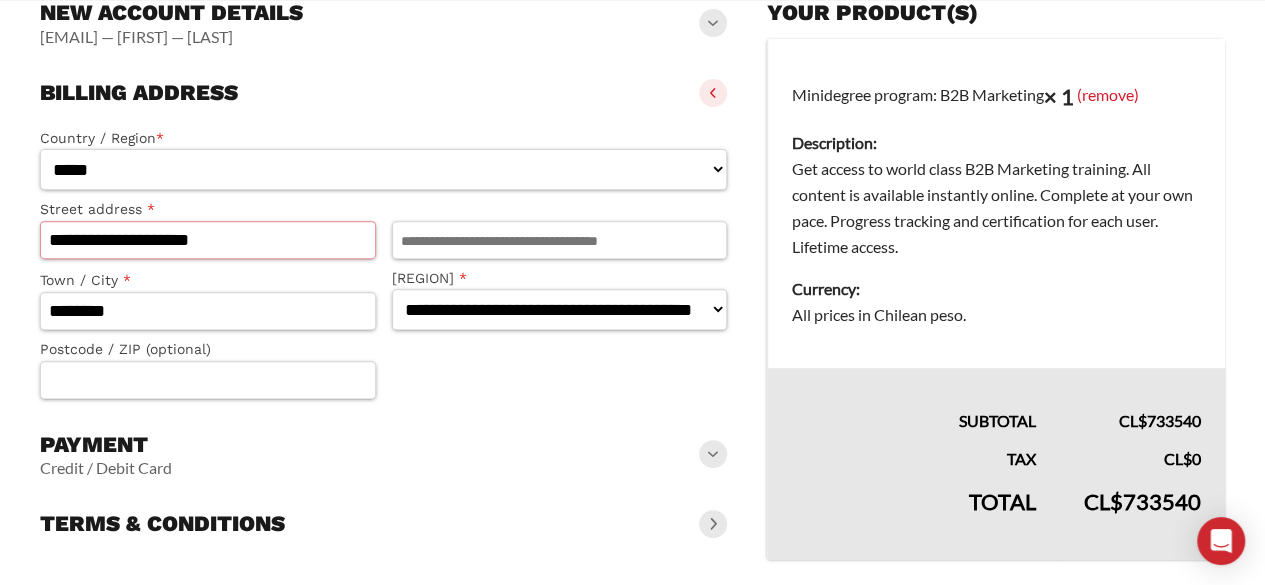 type on "**********" 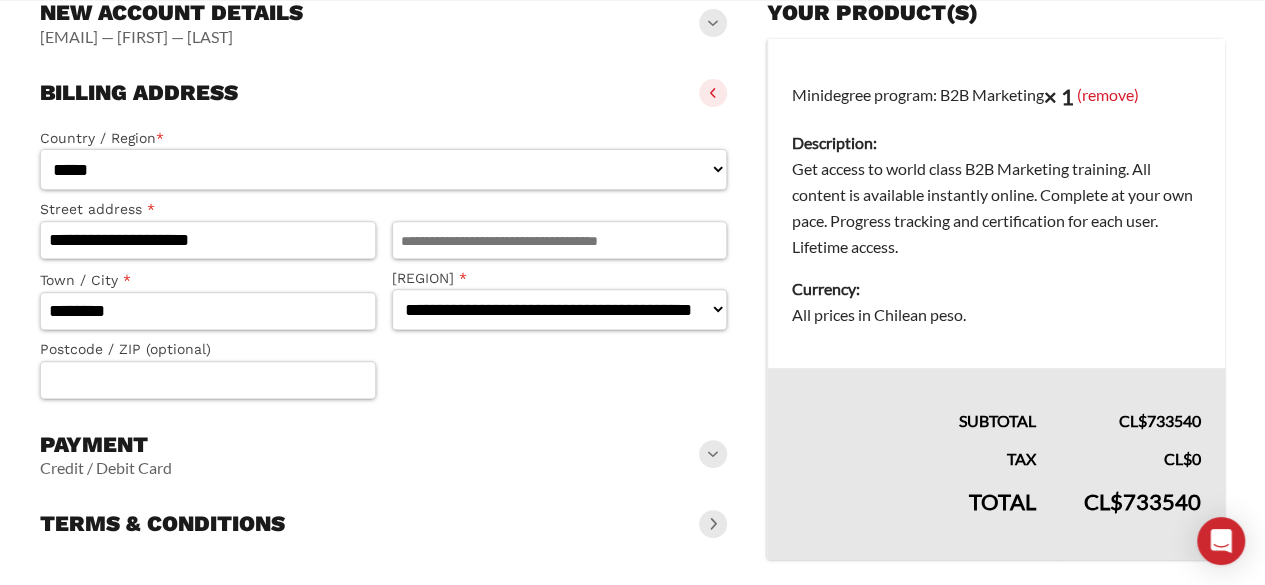 click 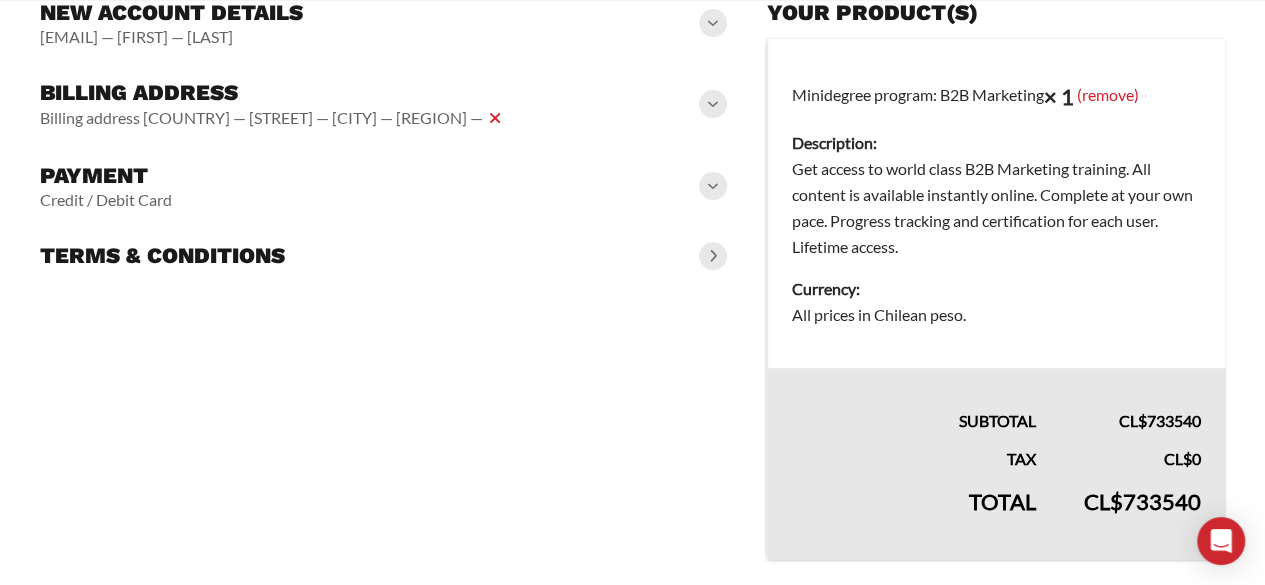click at bounding box center [713, 186] 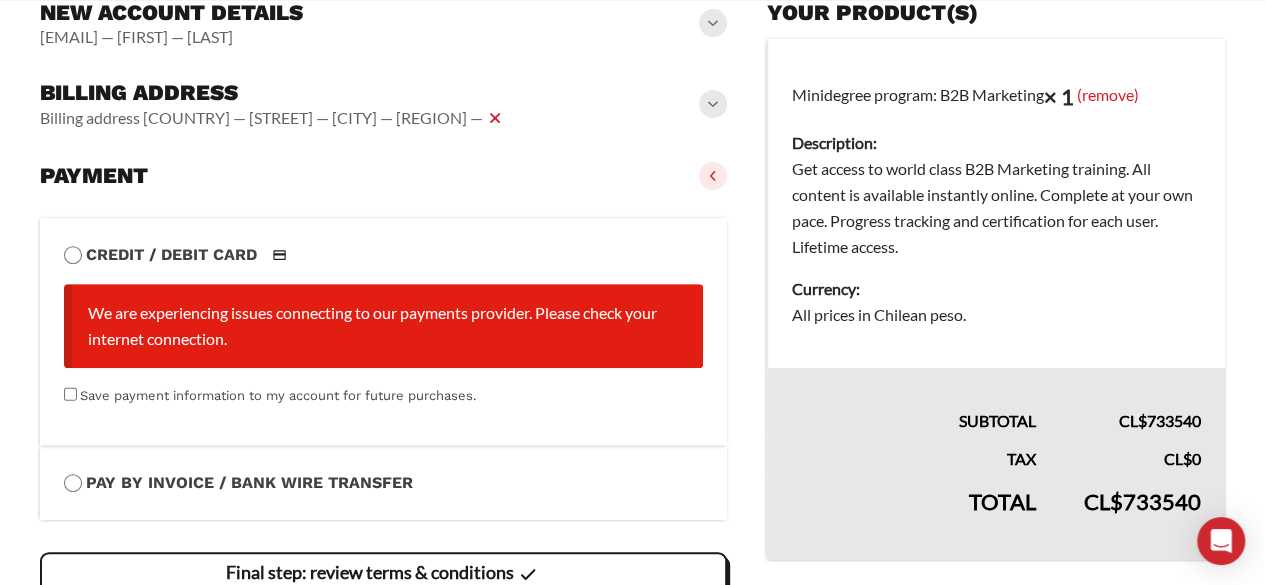 click on "We are experiencing issues connecting to our payments provider. Please check your internet connection." at bounding box center (383, 326) 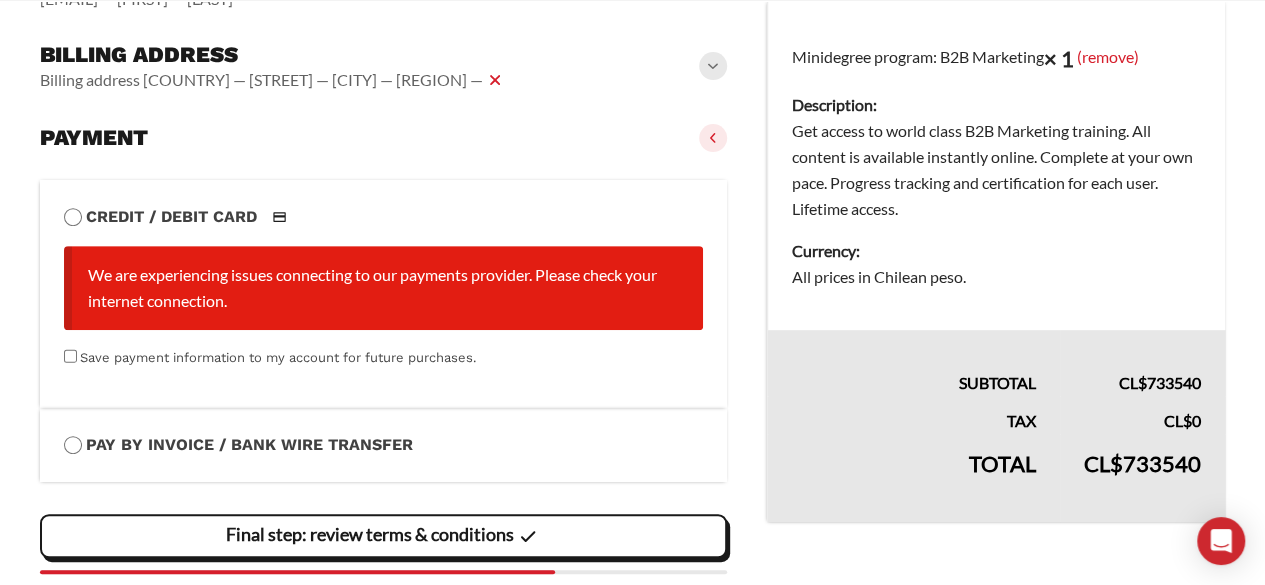 scroll, scrollTop: 429, scrollLeft: 0, axis: vertical 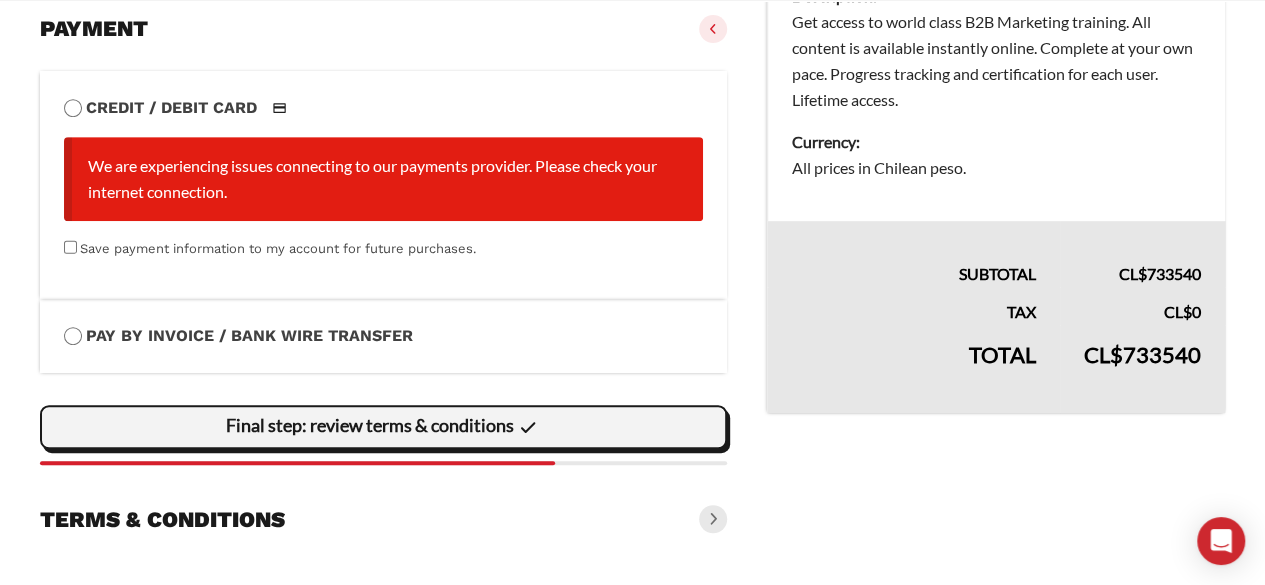 click 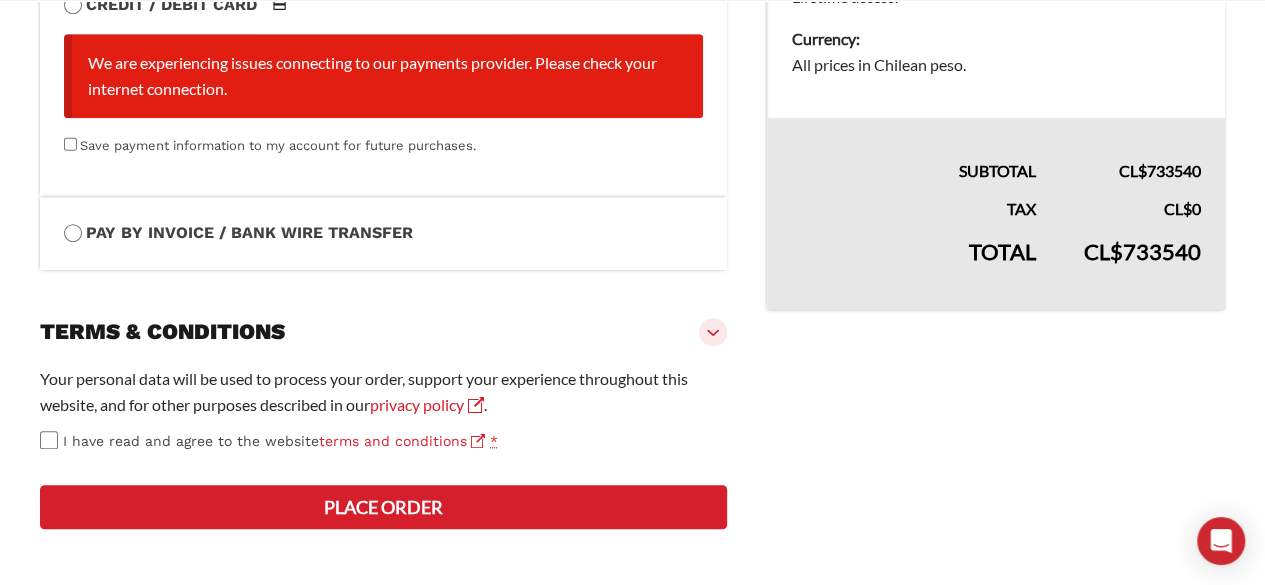 scroll, scrollTop: 604, scrollLeft: 0, axis: vertical 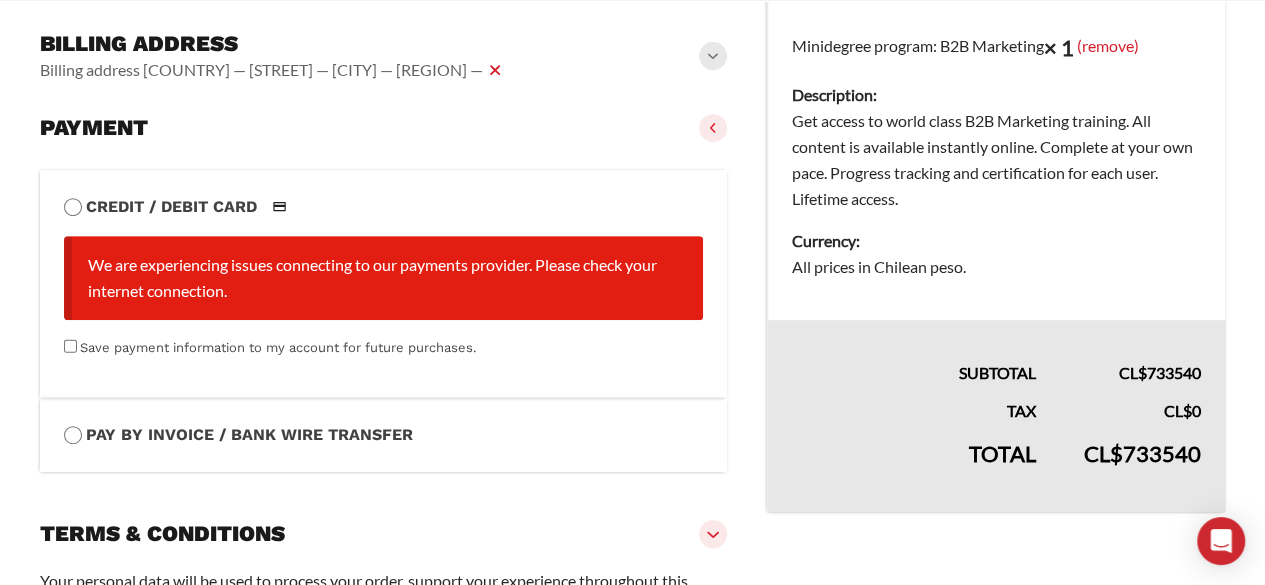 click at bounding box center (713, 128) 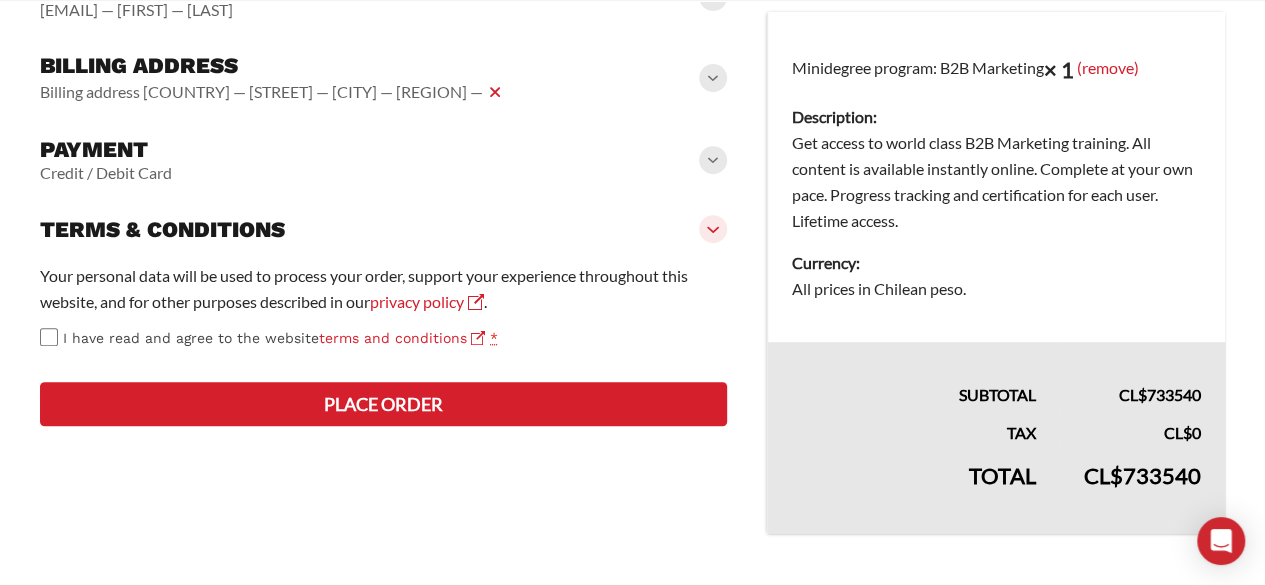click at bounding box center [713, 160] 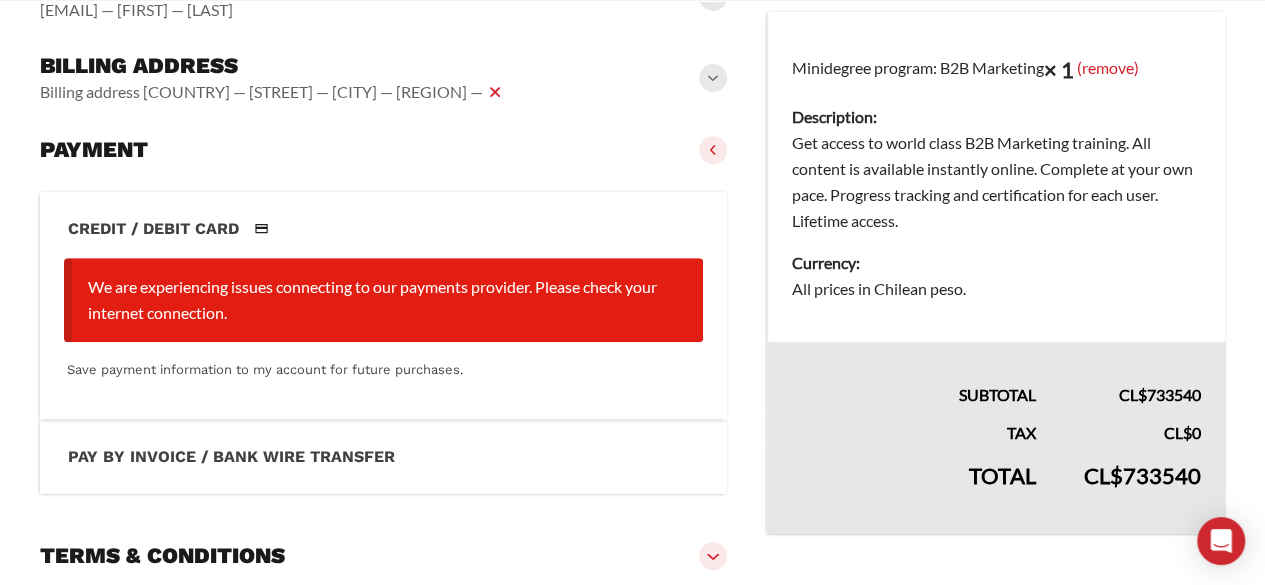 scroll, scrollTop: 414, scrollLeft: 0, axis: vertical 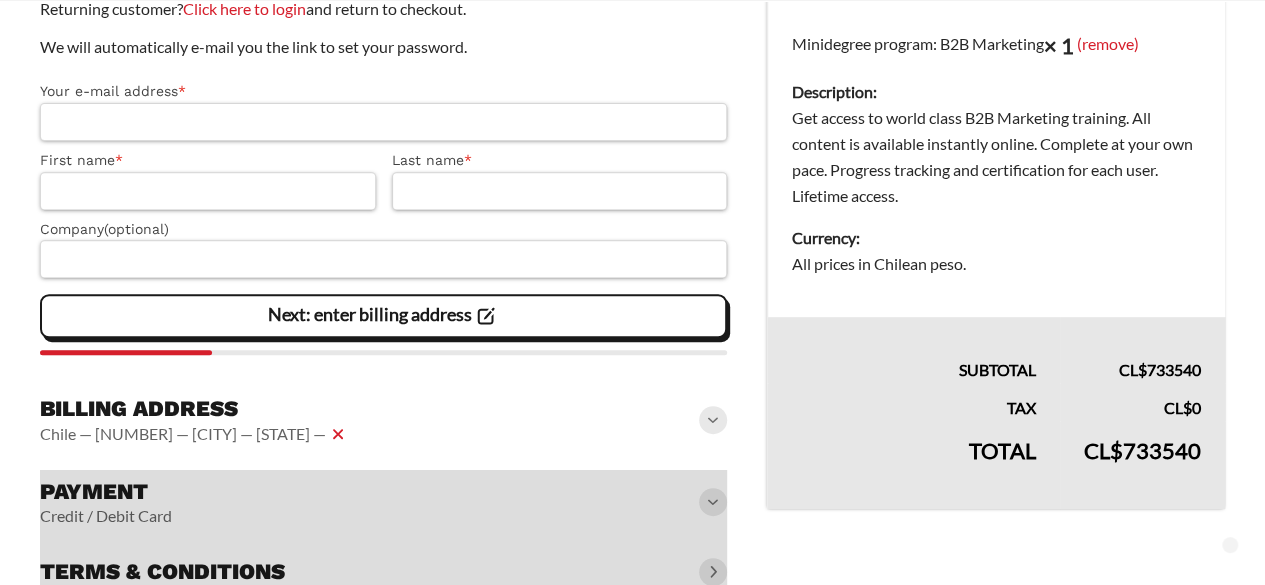 click on "Your e-mail address  *" at bounding box center (383, 122) 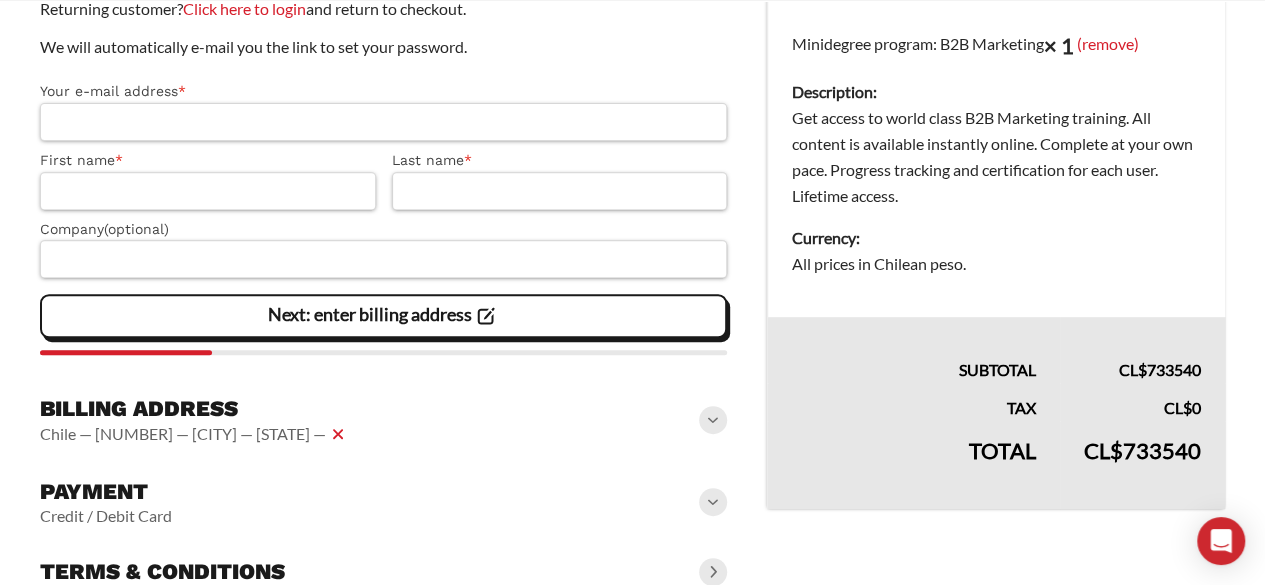 type on "**********" 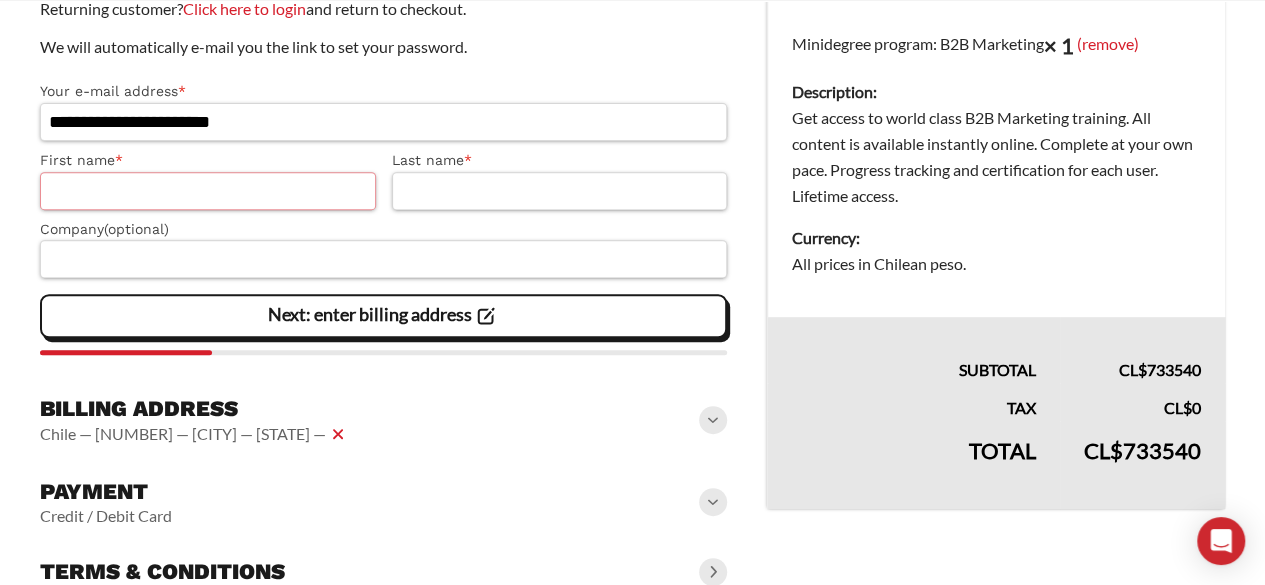 click on "First name  *" at bounding box center (208, 191) 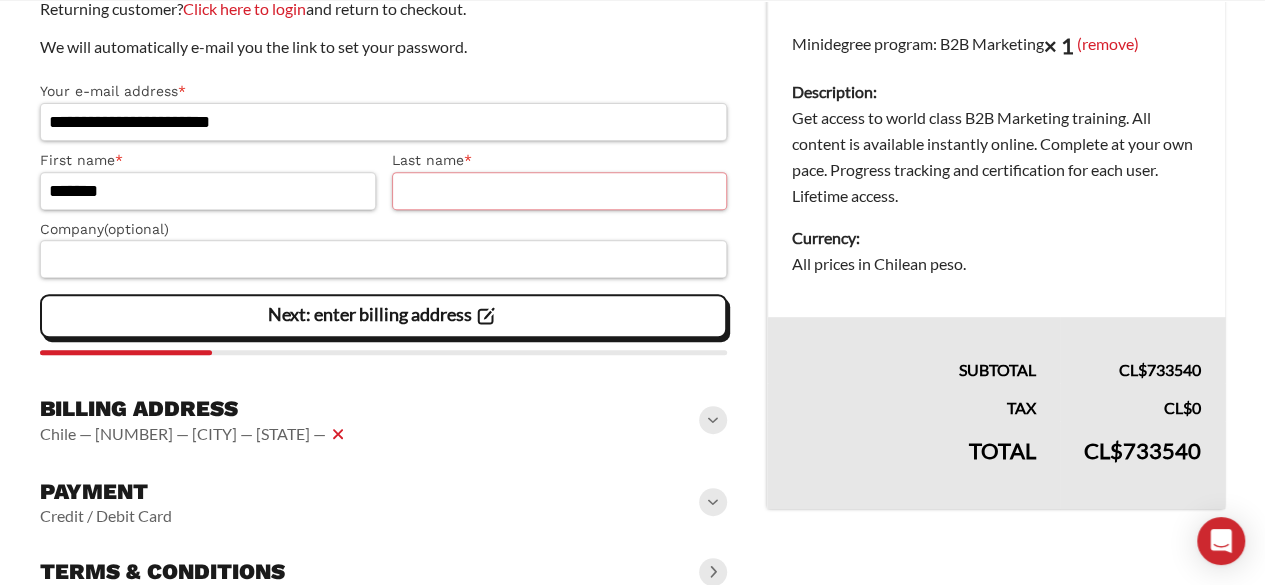 click on "Last name  *" at bounding box center [560, 191] 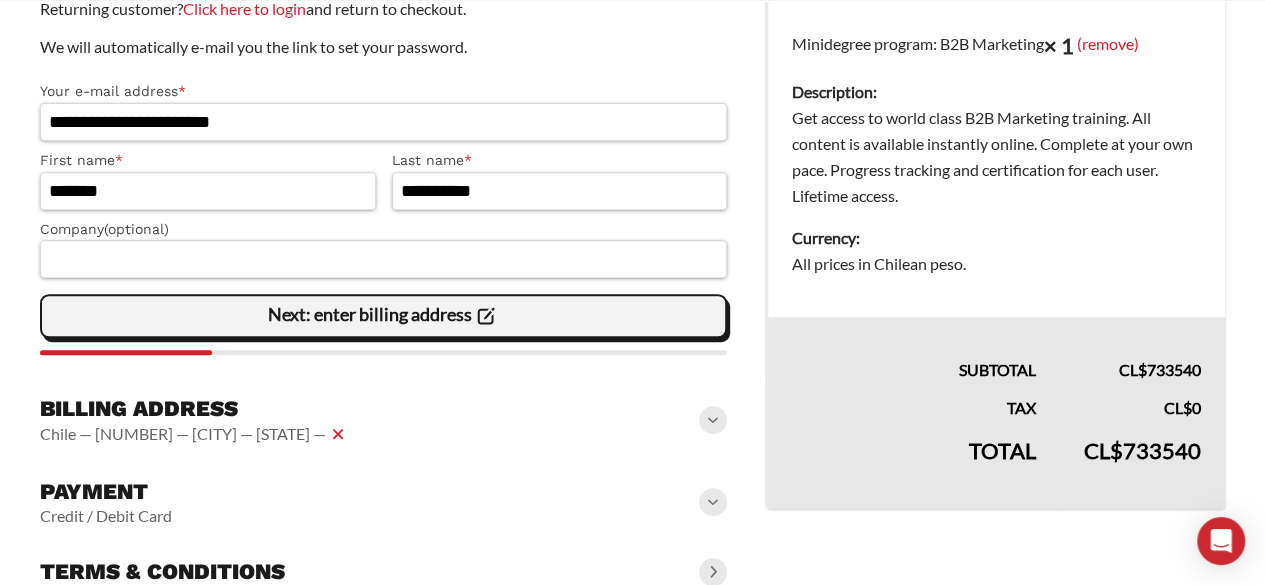 click on "Next: enter billing address" 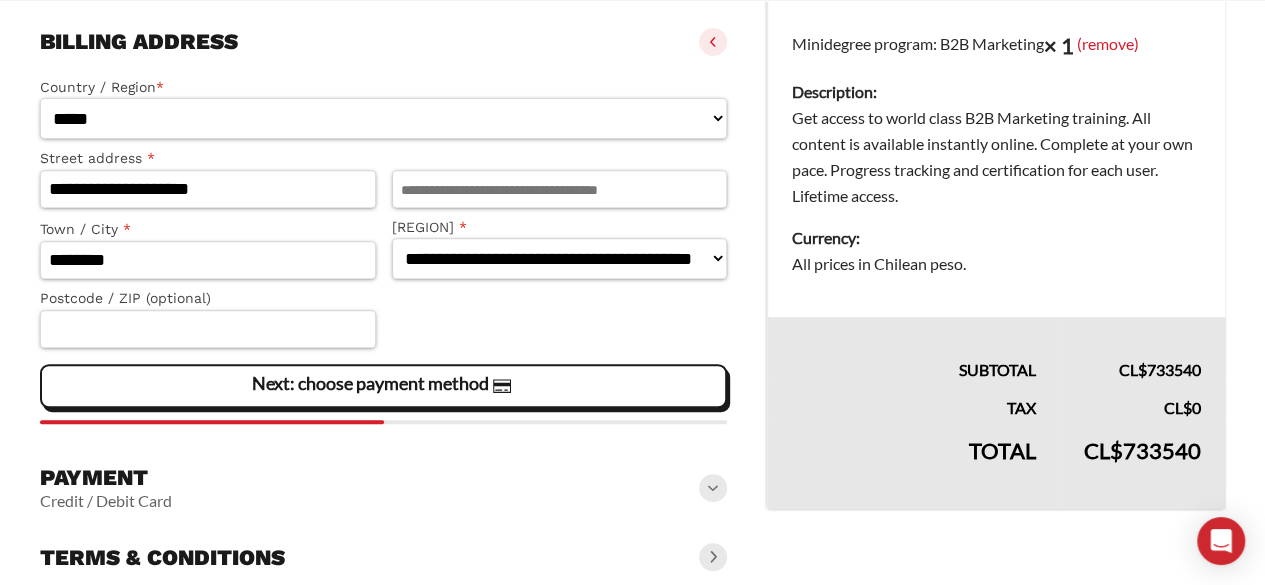 click on "Next: choose payment method" 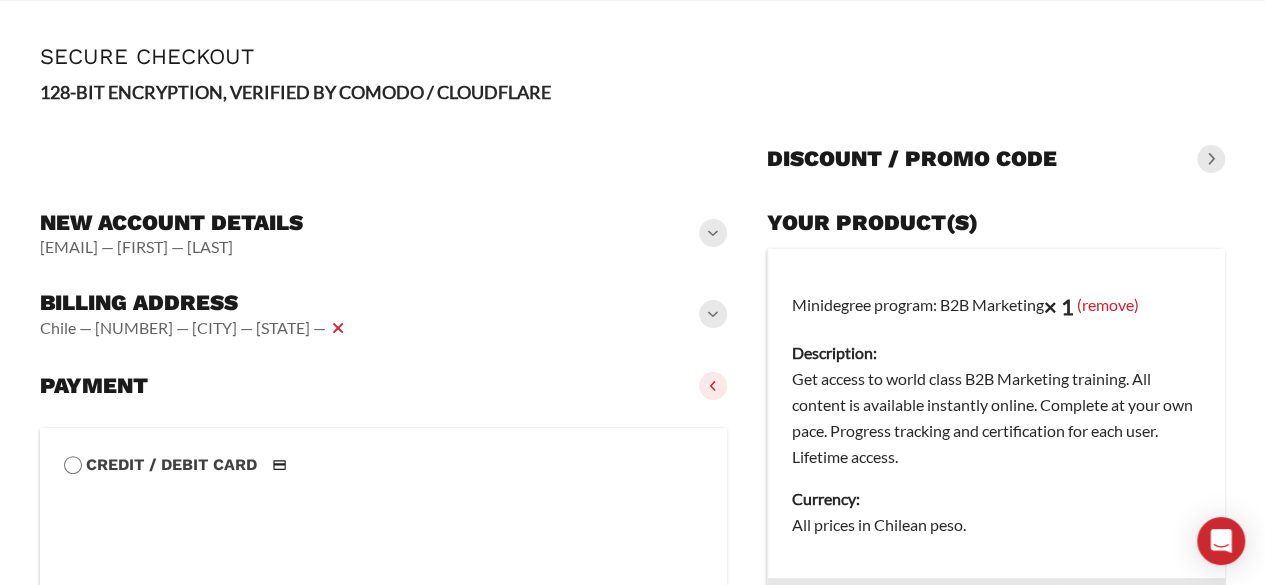 scroll, scrollTop: 71, scrollLeft: 0, axis: vertical 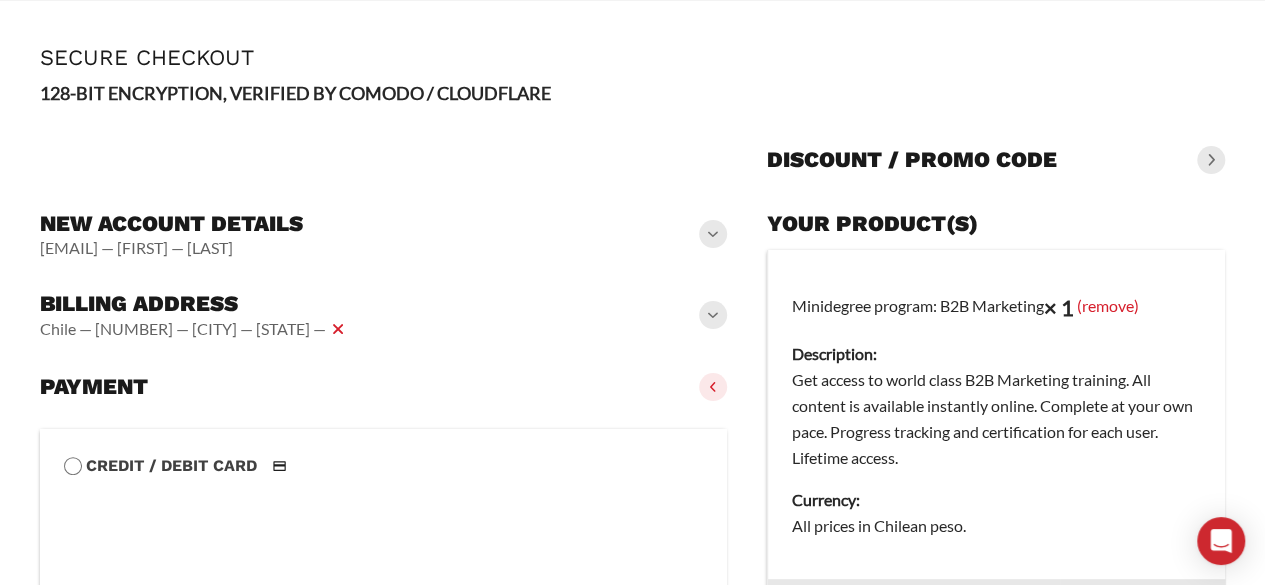 click at bounding box center (713, 315) 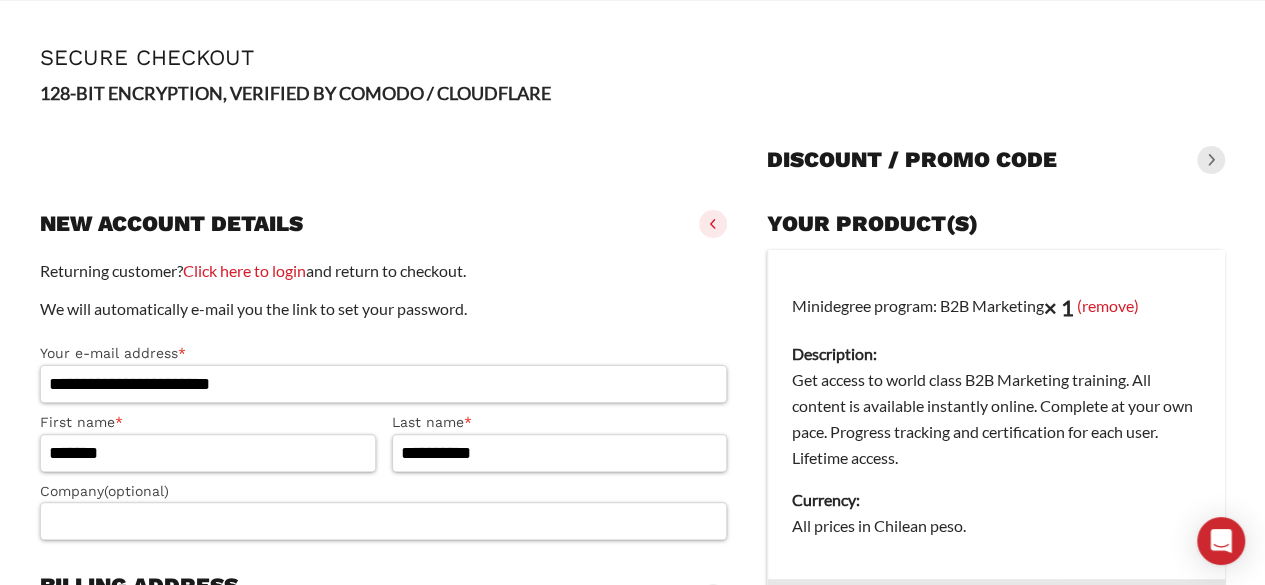 click on "New account details
javiera.smv16@gmail.com — Javiera — San Martin" at bounding box center (383, 598) 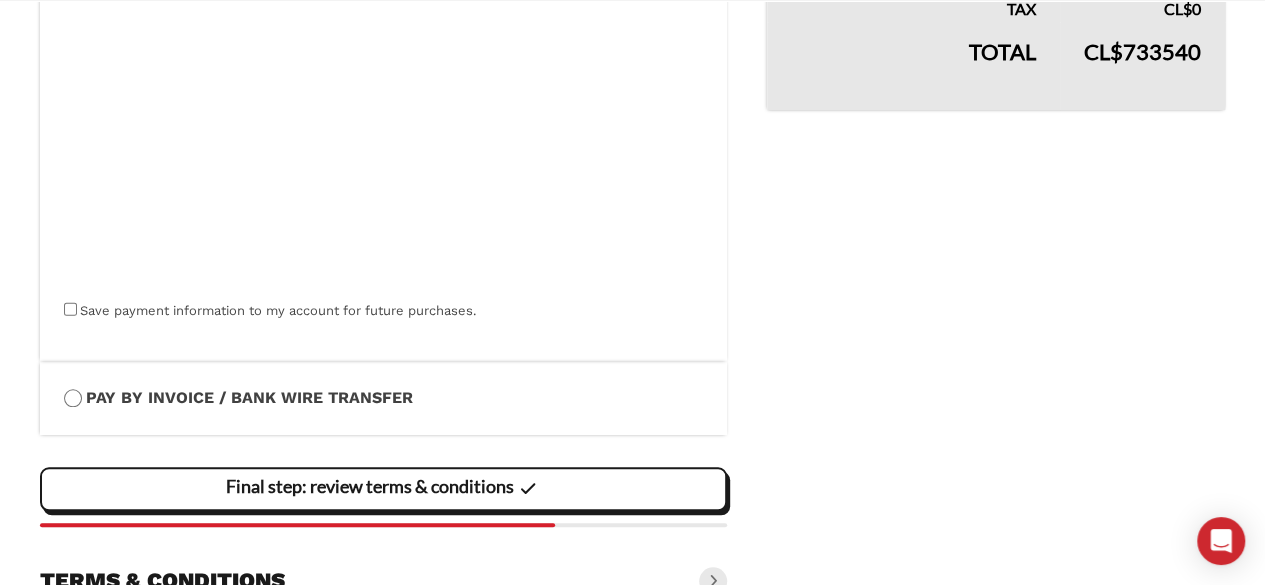 scroll, scrollTop: 738, scrollLeft: 0, axis: vertical 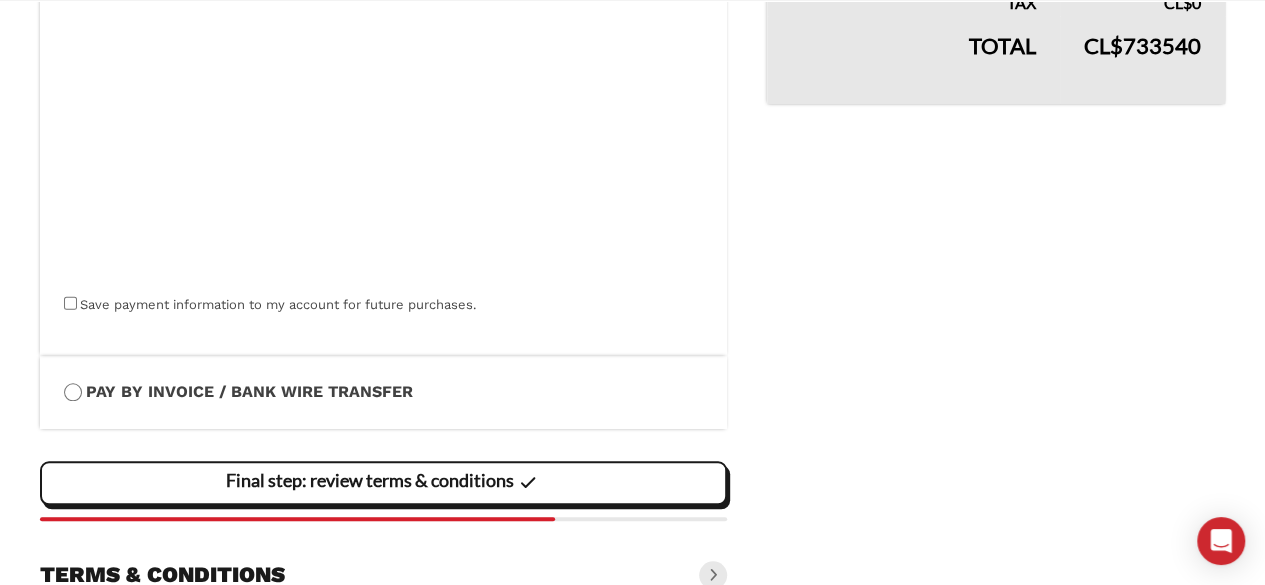 click on "Pay by Invoice / Bank Wire Transfer
Make your payment directly into our bank account.
You will receive an order confirmation e-mail with payment info.
Please use your Order ID as the payment reference.
After your payment clears
— You will receive a PDF invoice in e-mail
— Your CXL product access activates" at bounding box center [383, 392] 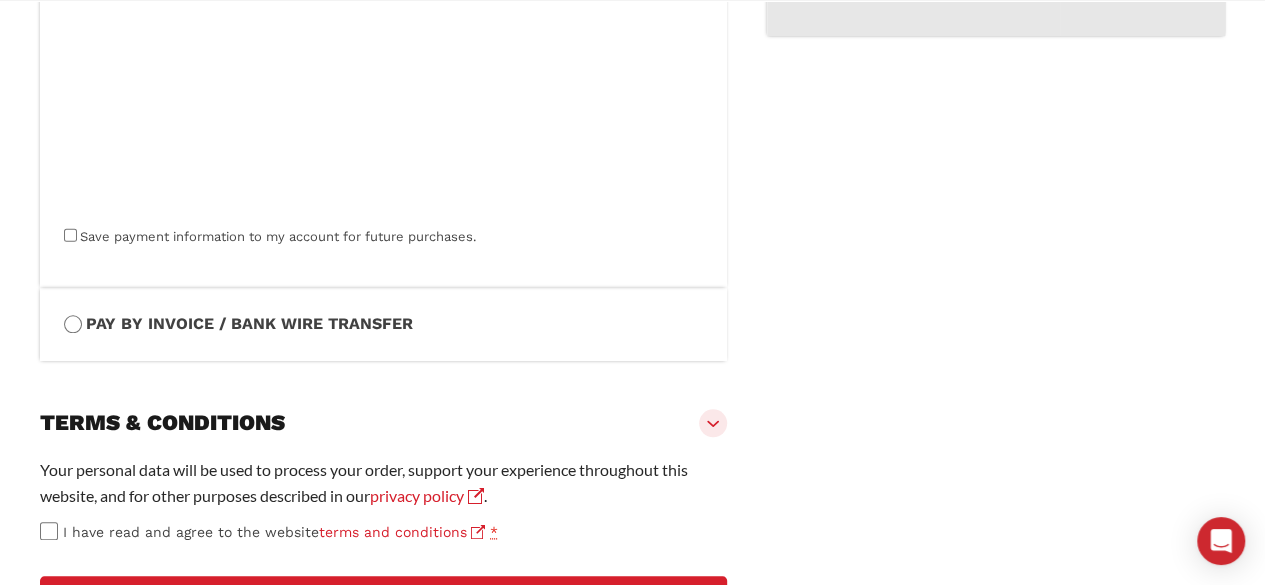 scroll, scrollTop: 896, scrollLeft: 0, axis: vertical 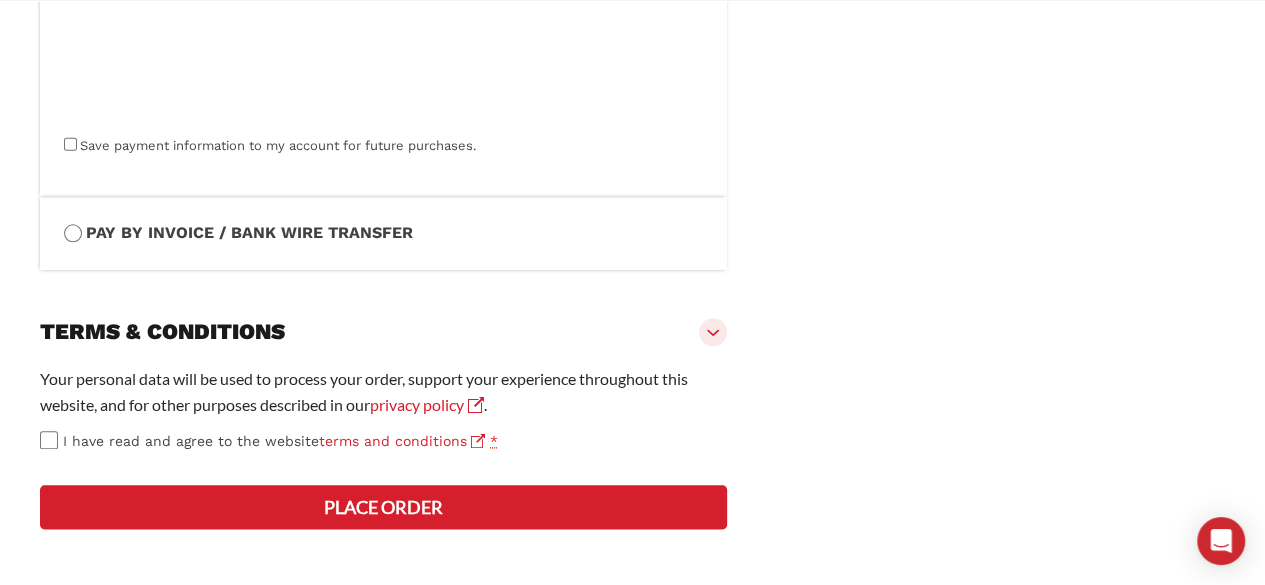 click on "Place order" at bounding box center (383, 507) 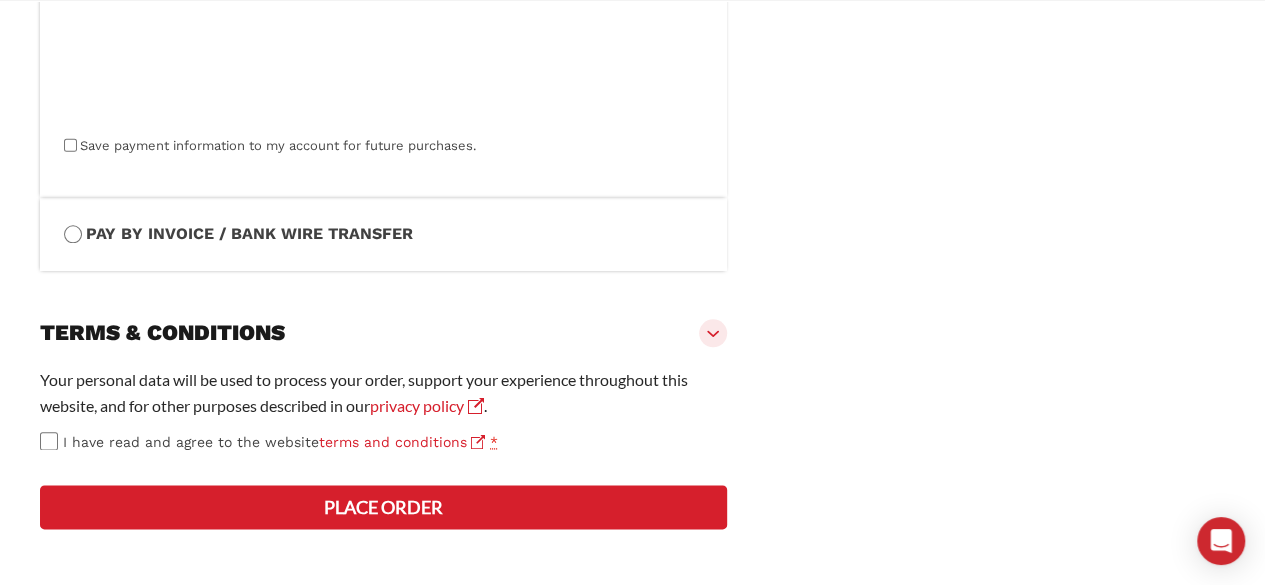 scroll, scrollTop: 1049, scrollLeft: 0, axis: vertical 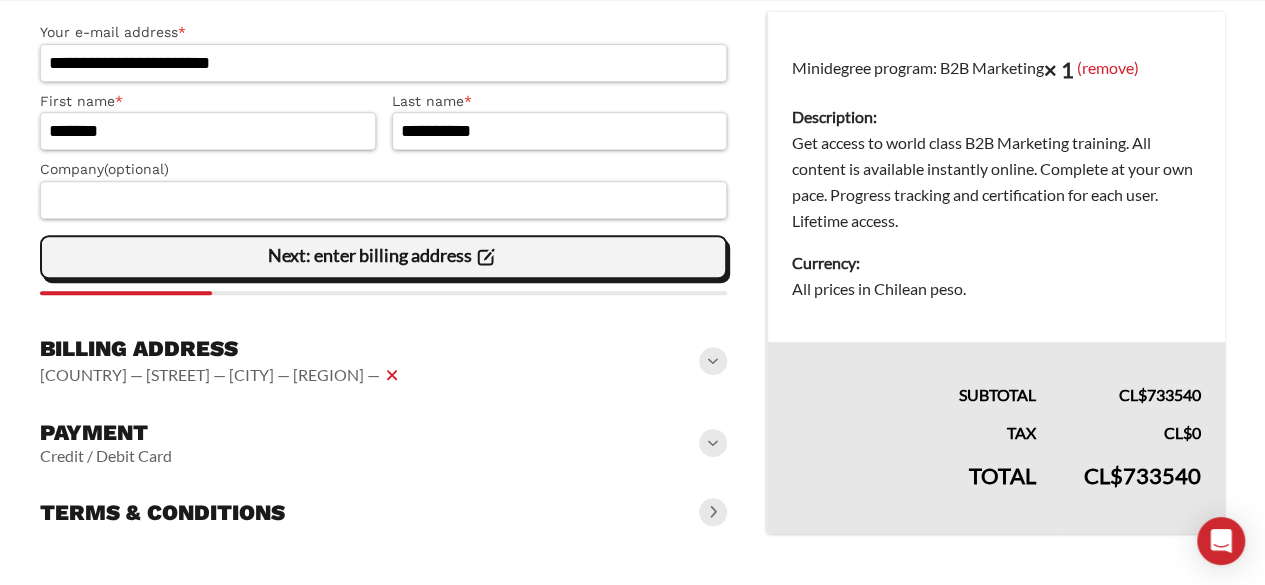 click on "Next: enter billing address" 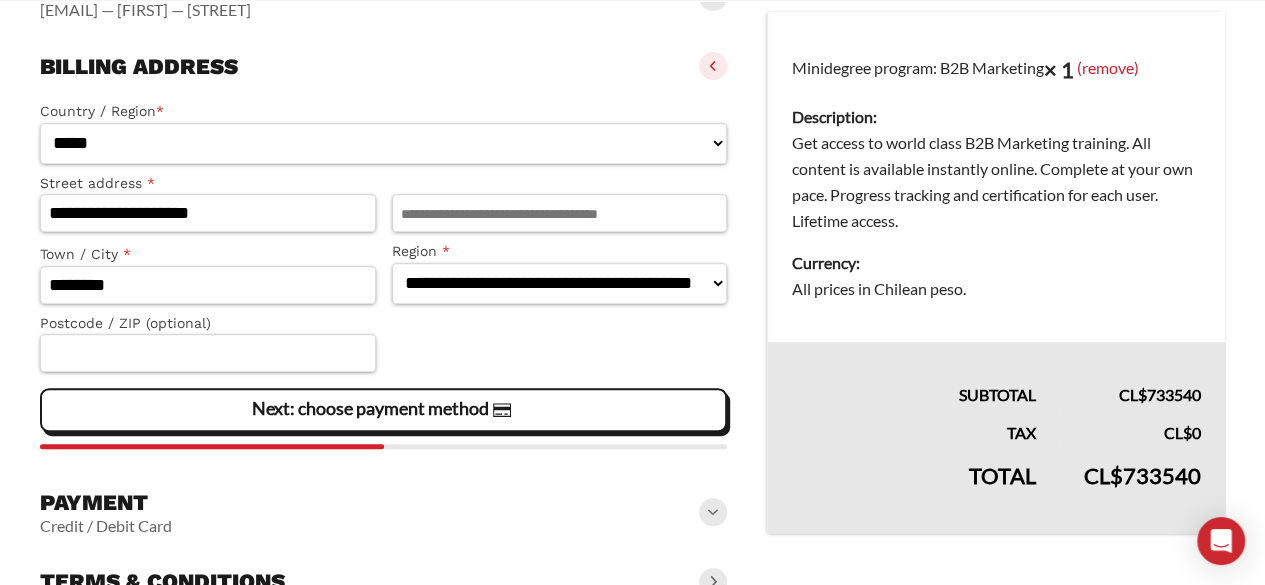click on "Next: choose payment method" 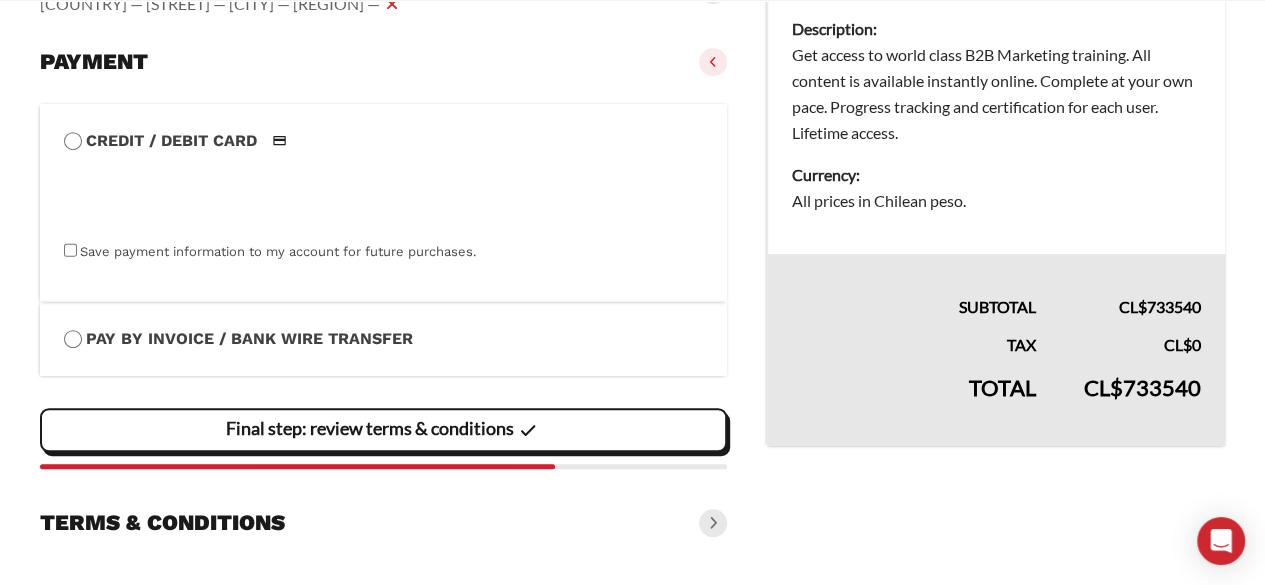 scroll, scrollTop: 483, scrollLeft: 0, axis: vertical 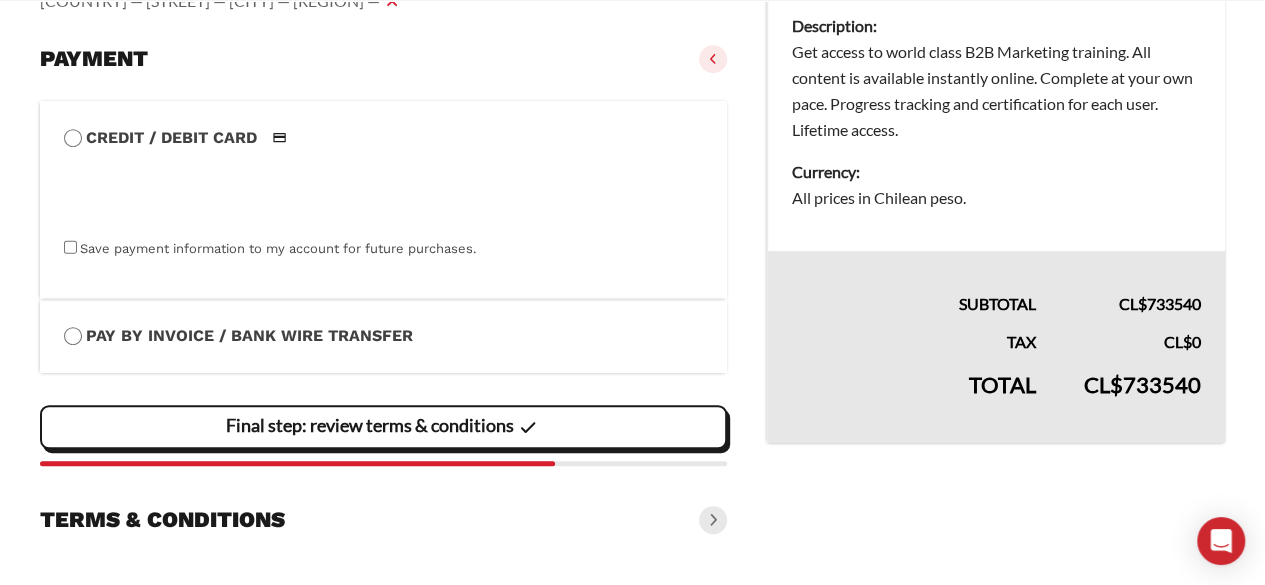 click on "Final step: review terms & conditions" at bounding box center (0, 0) 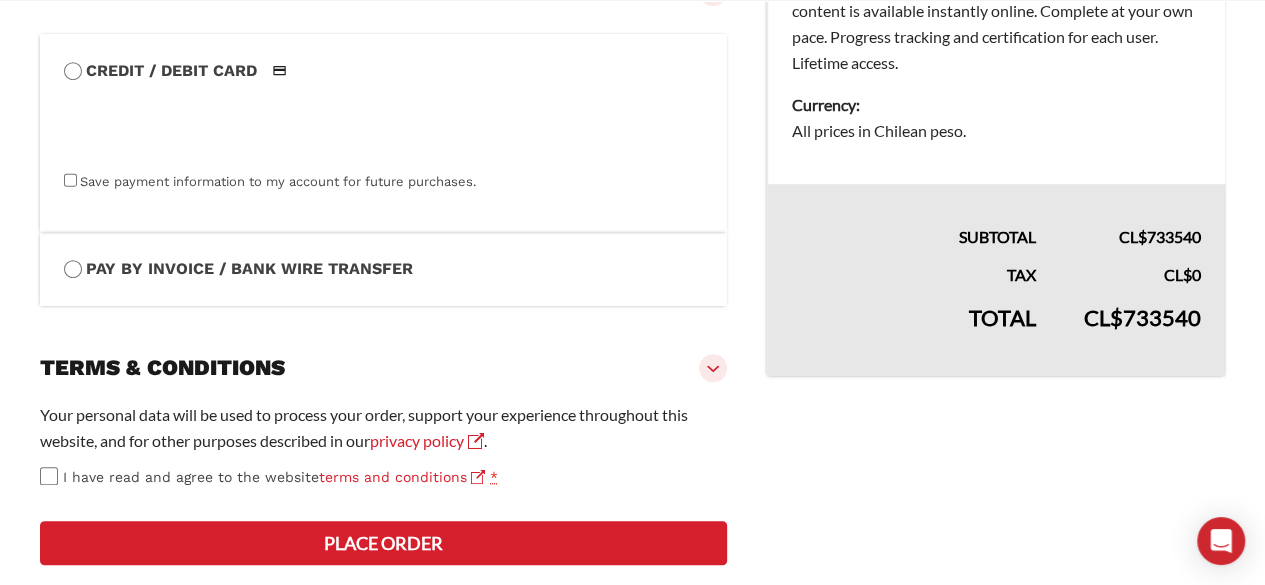 scroll, scrollTop: 586, scrollLeft: 0, axis: vertical 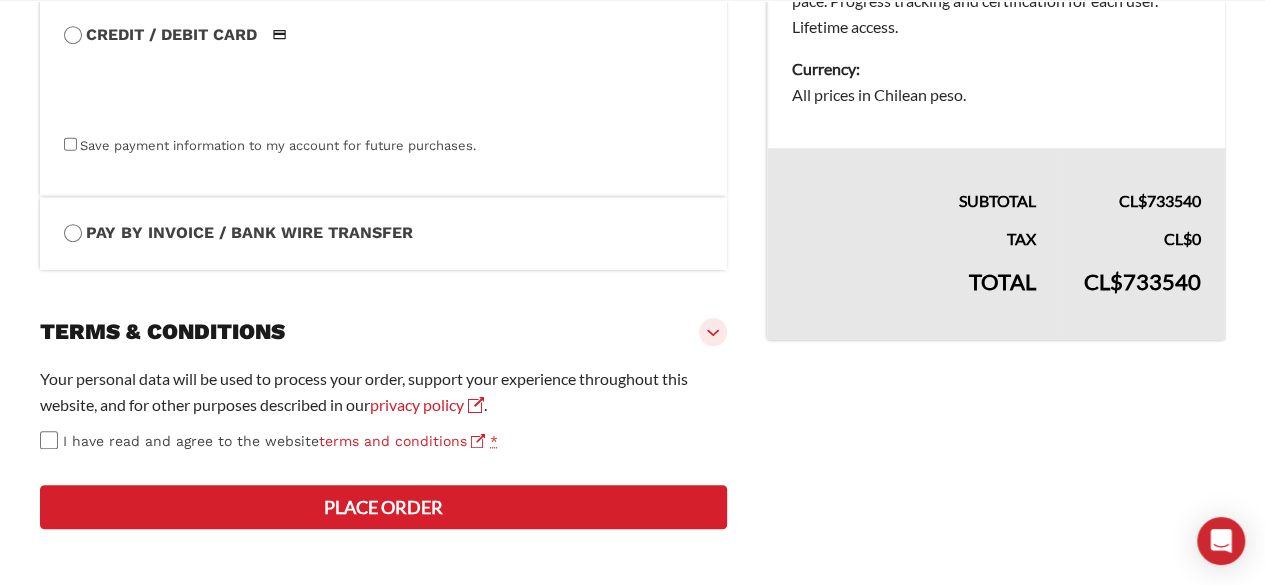 click on "Place order" at bounding box center [383, 507] 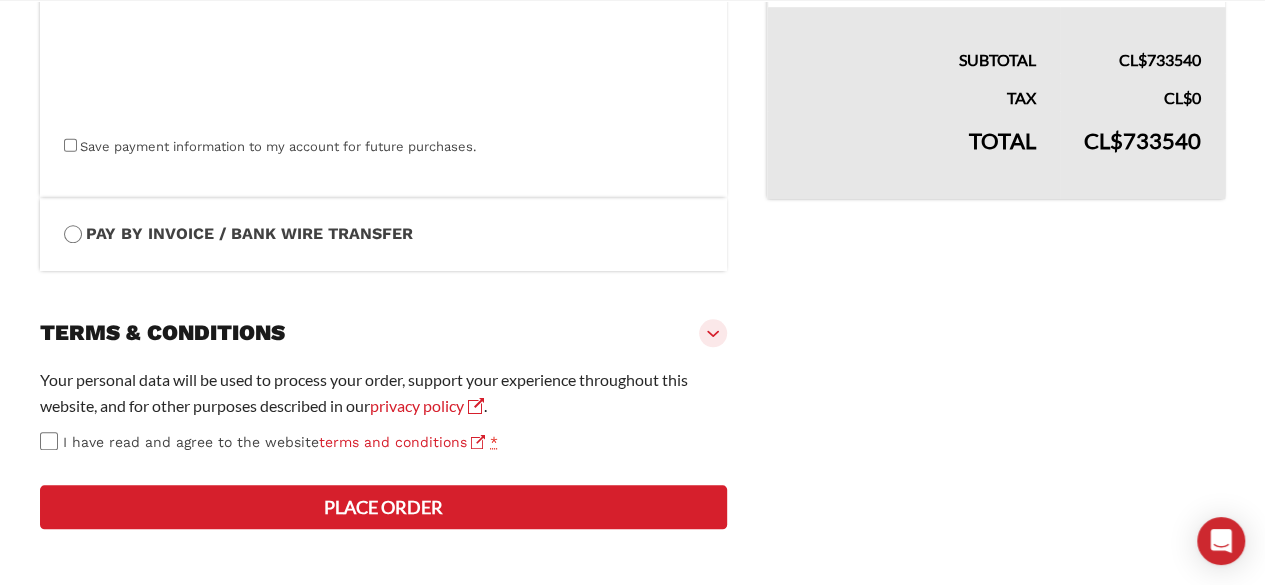 scroll, scrollTop: 799, scrollLeft: 0, axis: vertical 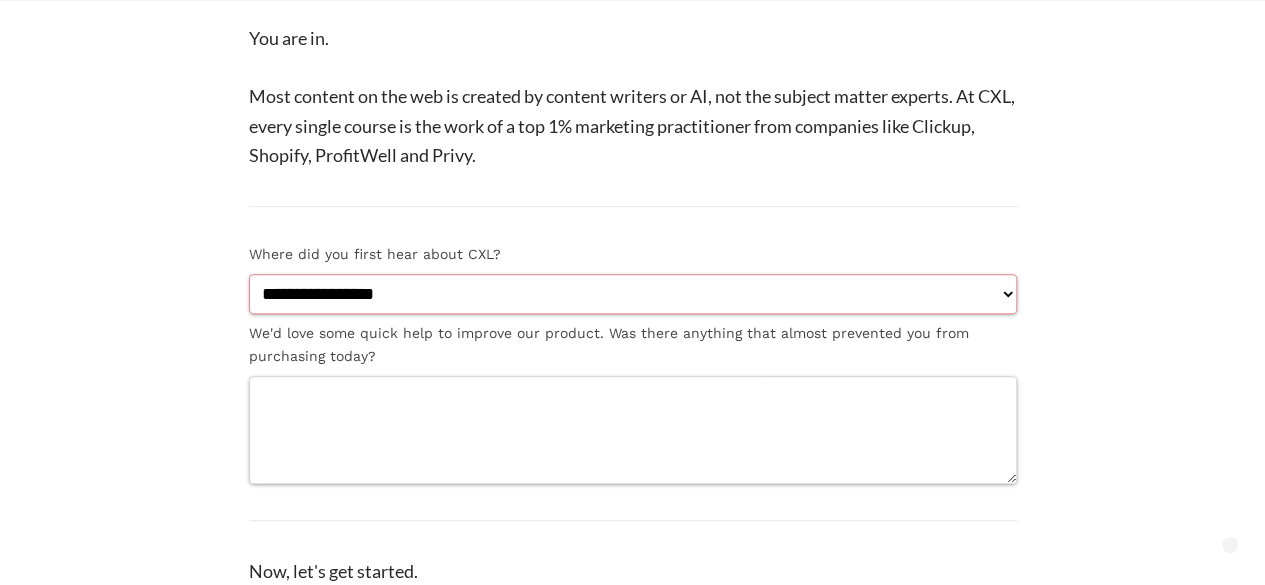 click on "**********" at bounding box center [633, 294] 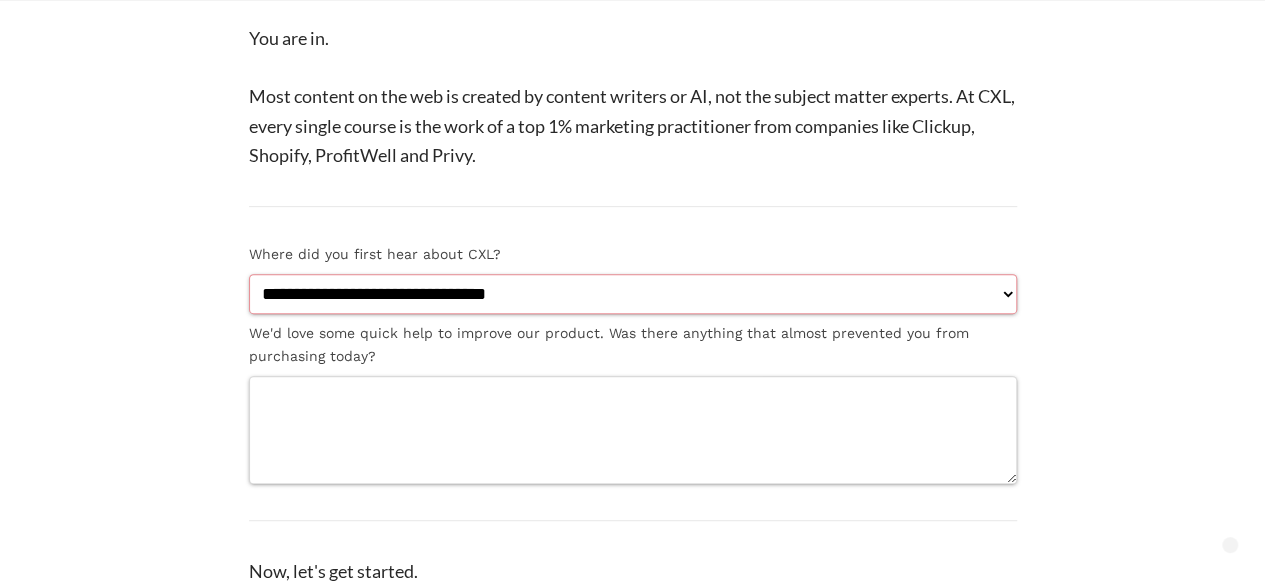 click on "**********" at bounding box center (633, 294) 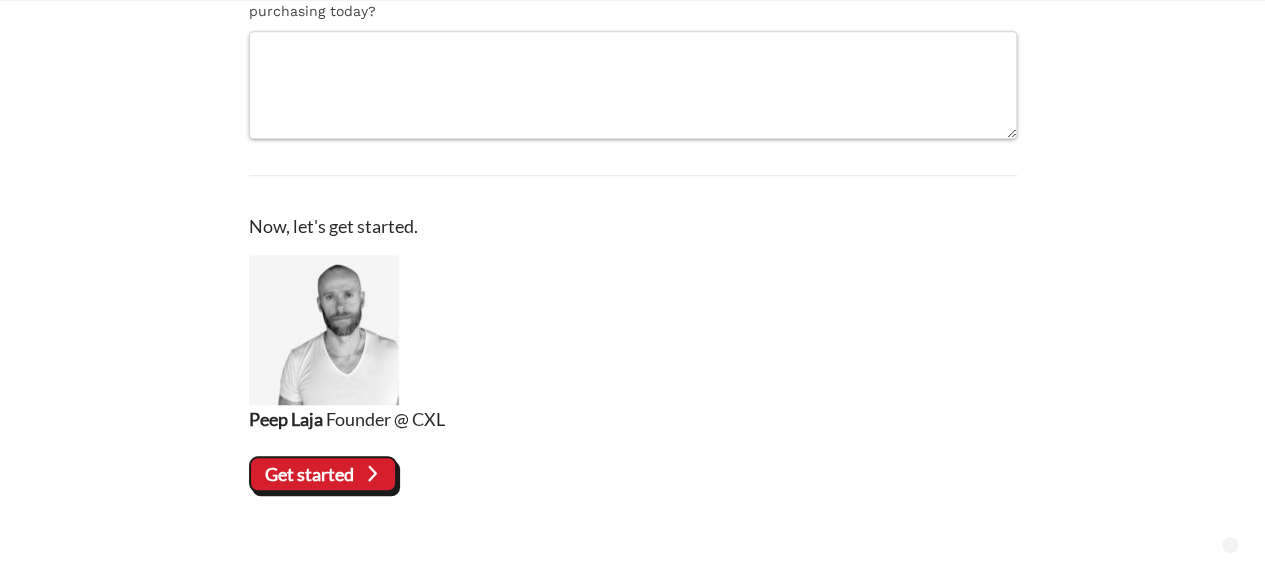 scroll, scrollTop: 681, scrollLeft: 0, axis: vertical 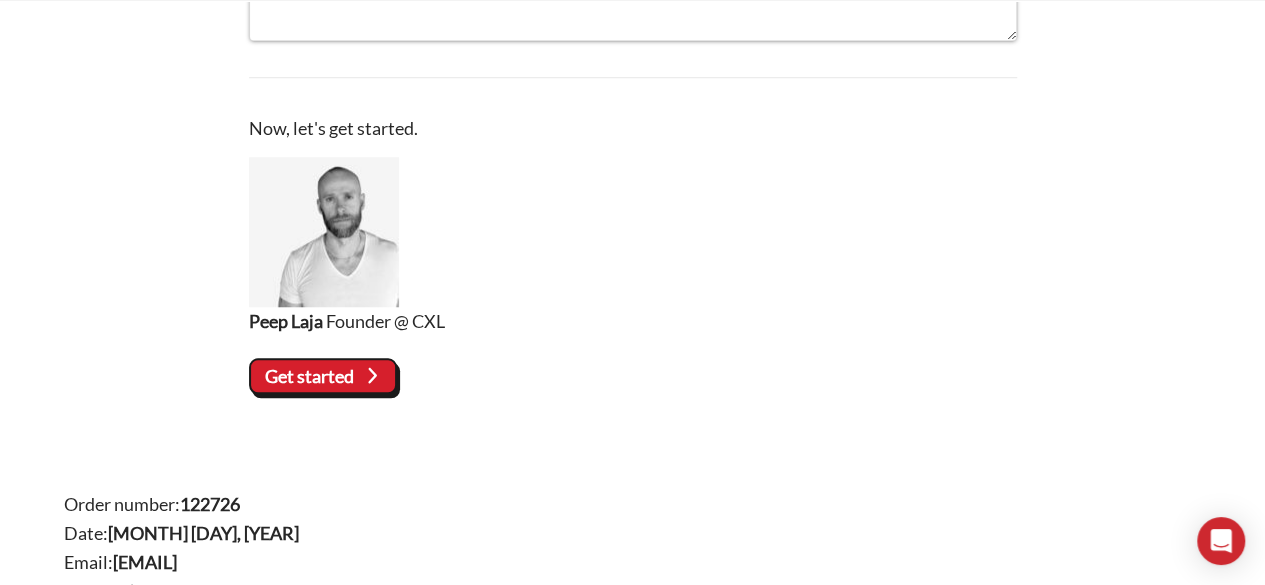 click on "Get started" at bounding box center (0, 0) 